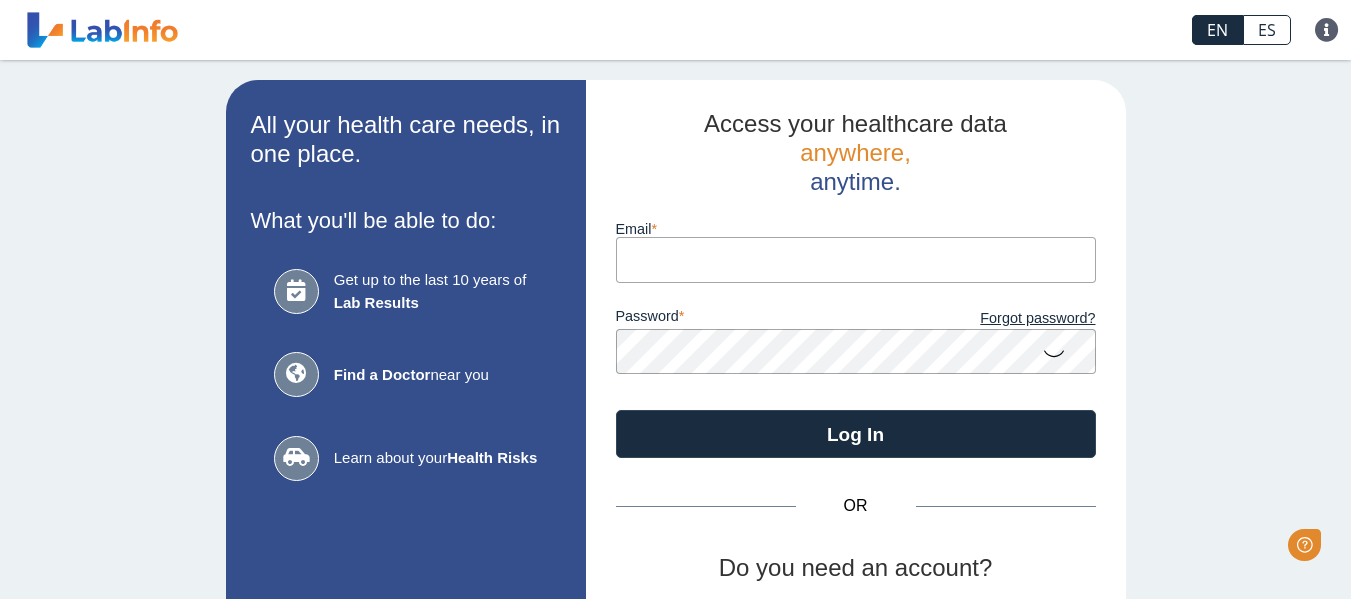 scroll, scrollTop: 0, scrollLeft: 0, axis: both 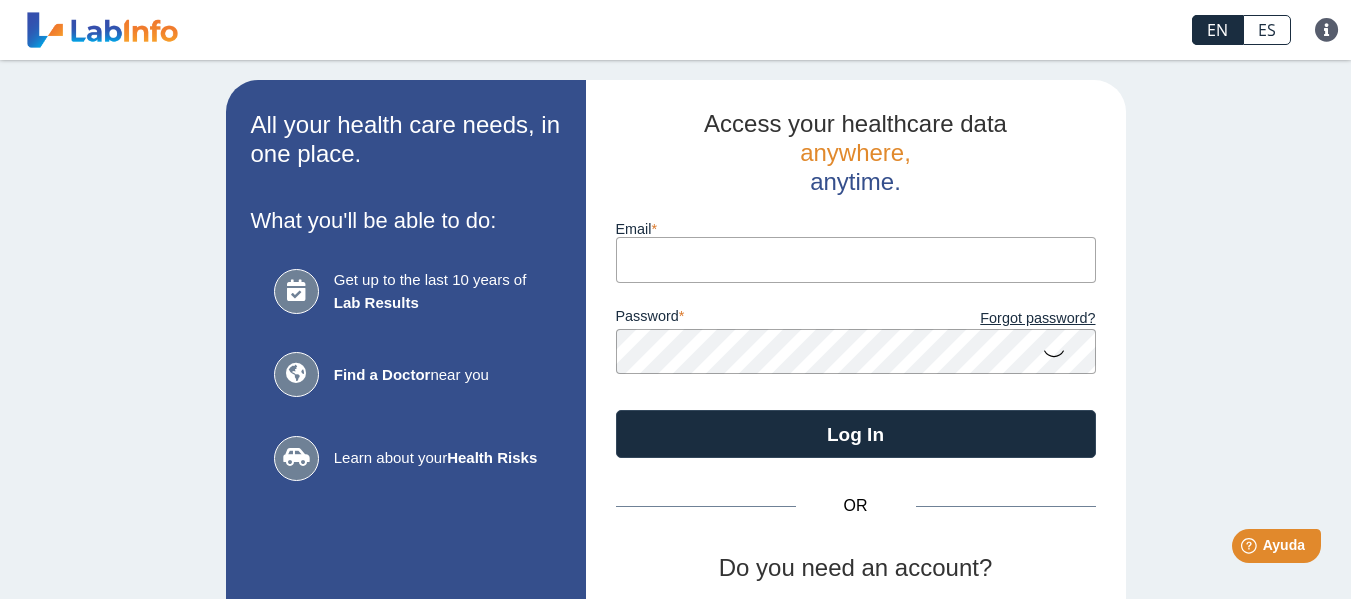 click on "Email" at bounding box center (856, 259) 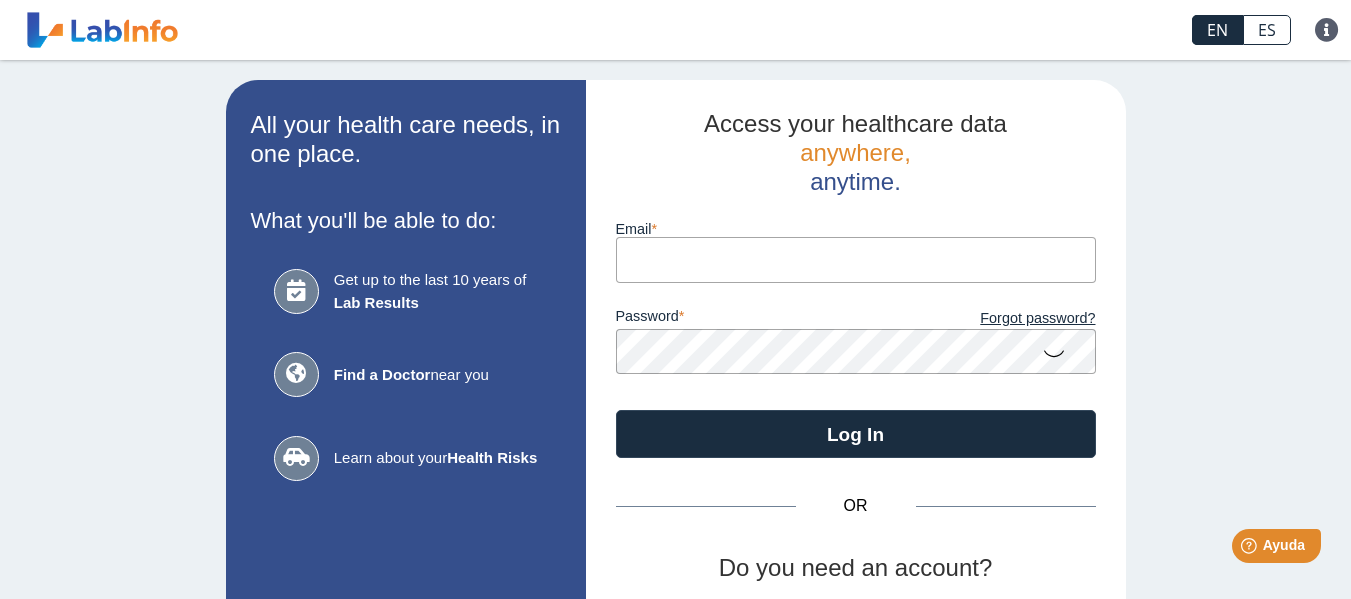 type on "dmpchocolate2@yahoo.com" 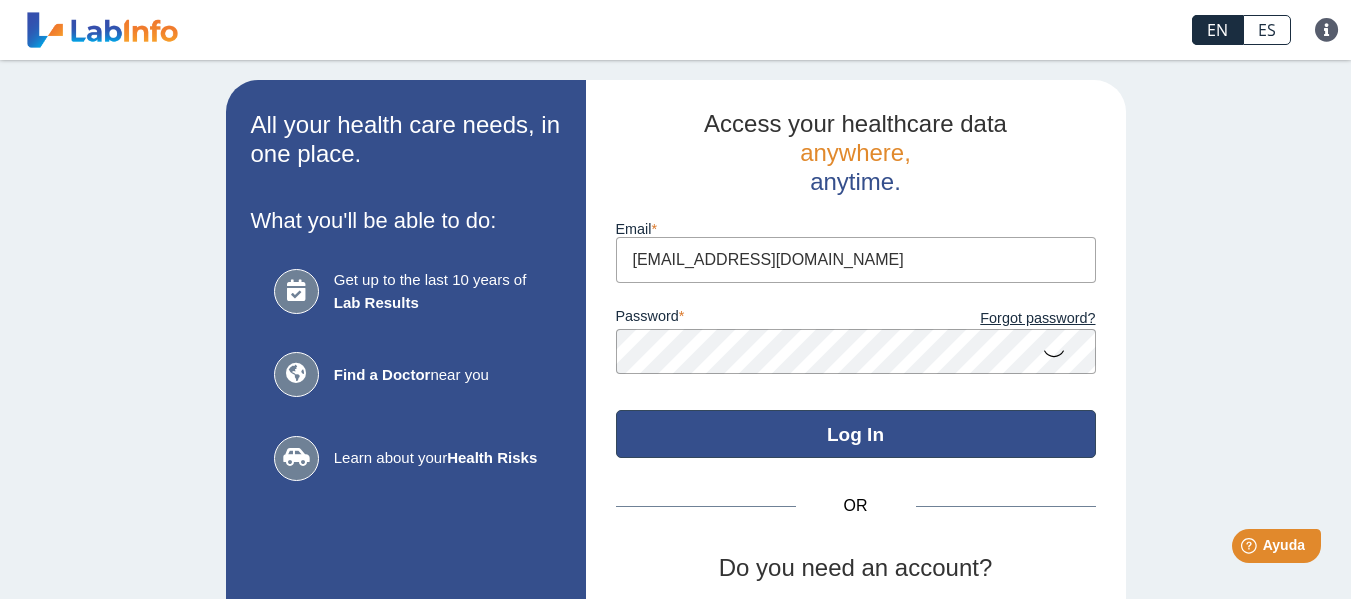 click on "Log In" 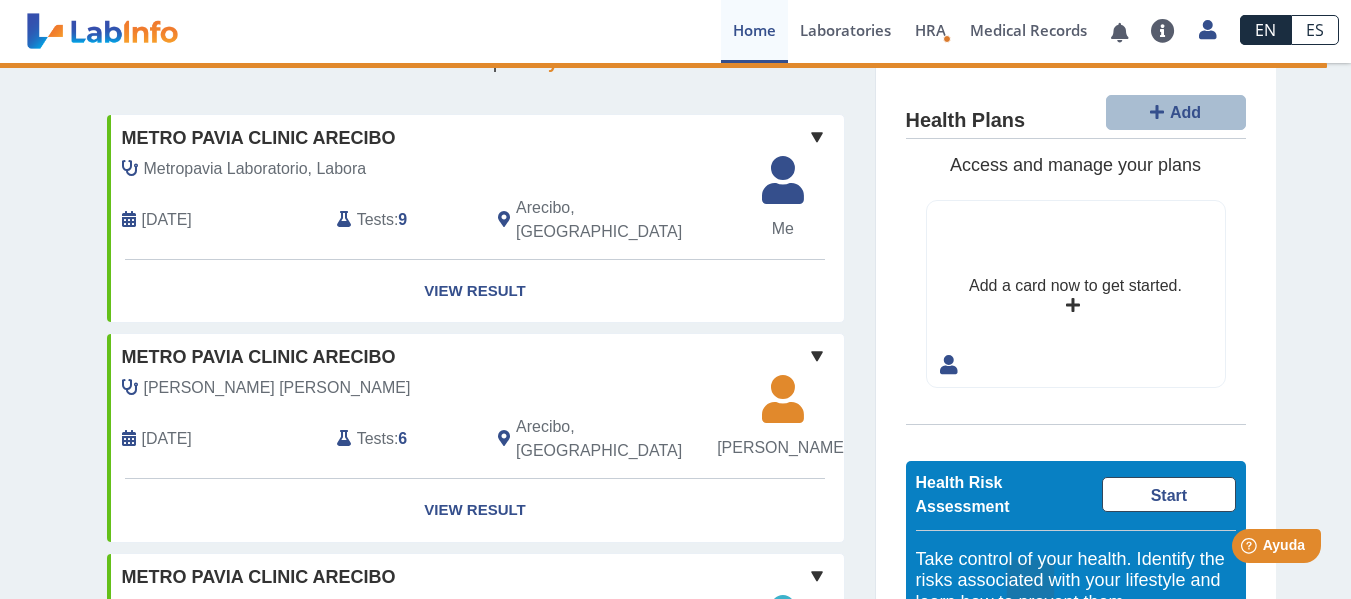 scroll, scrollTop: 100, scrollLeft: 0, axis: vertical 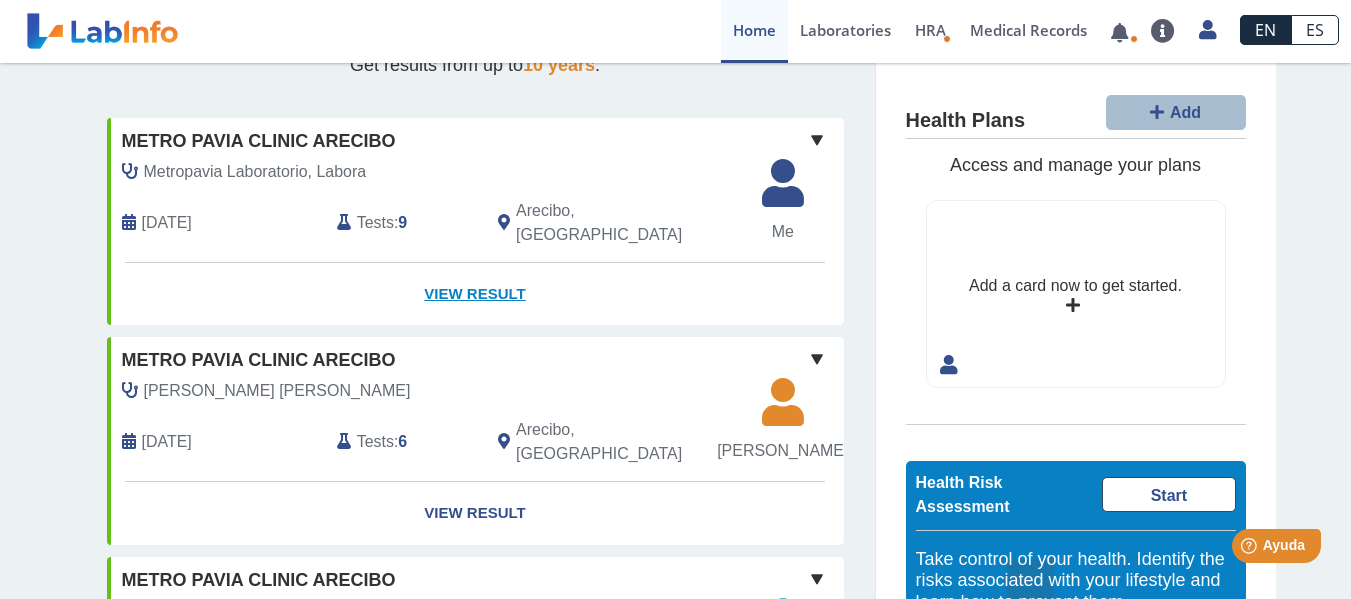 click on "View Result" 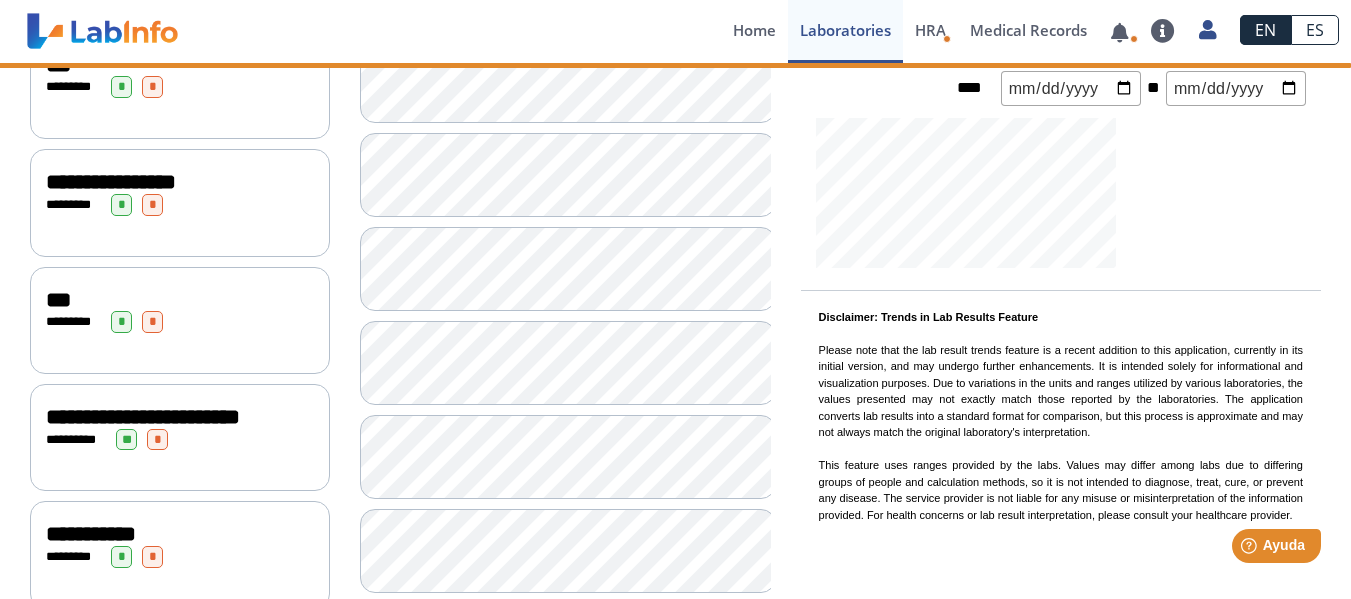 scroll, scrollTop: 467, scrollLeft: 0, axis: vertical 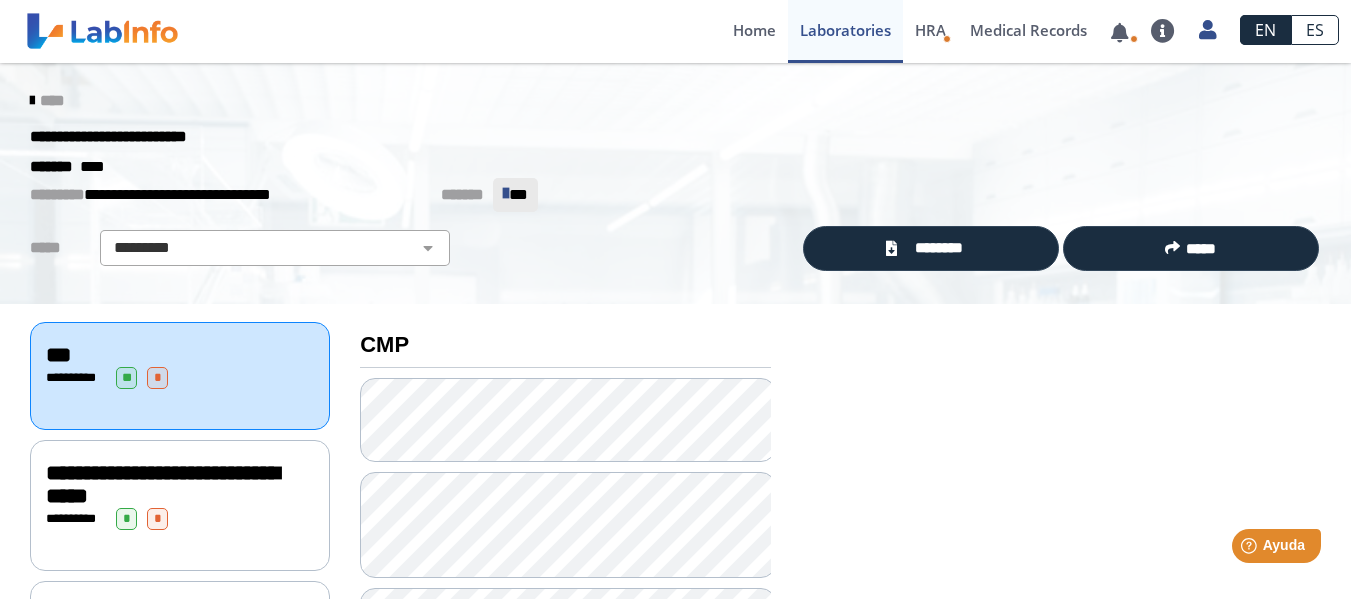 click 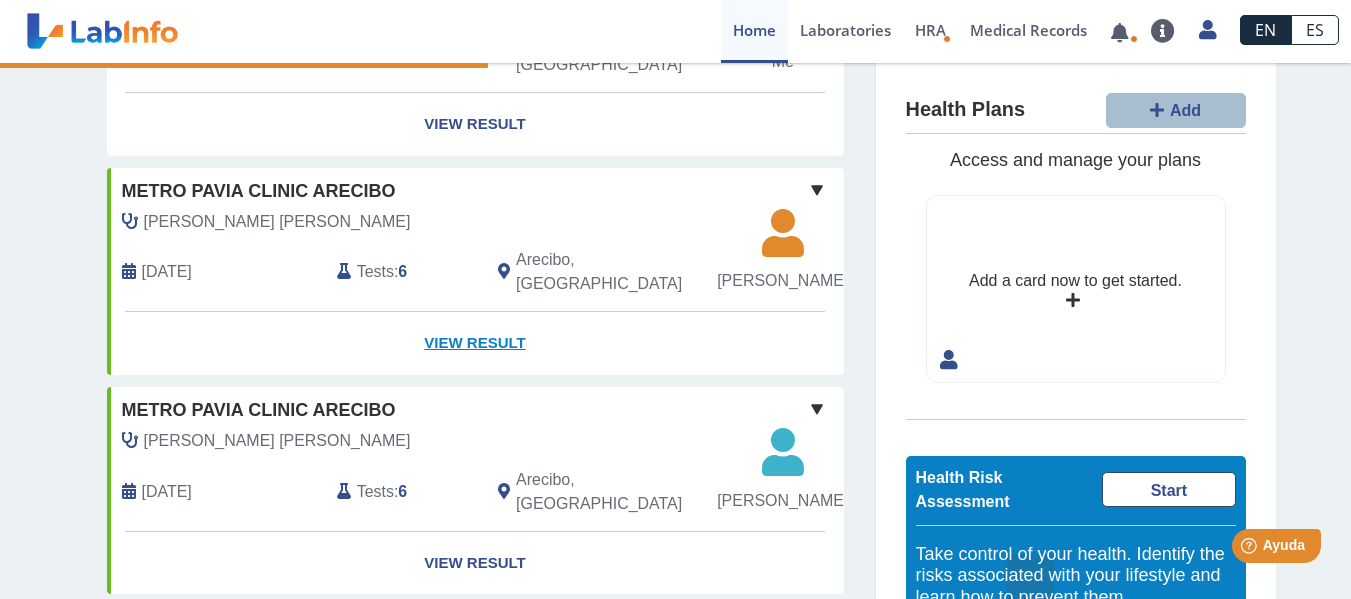 scroll, scrollTop: 300, scrollLeft: 0, axis: vertical 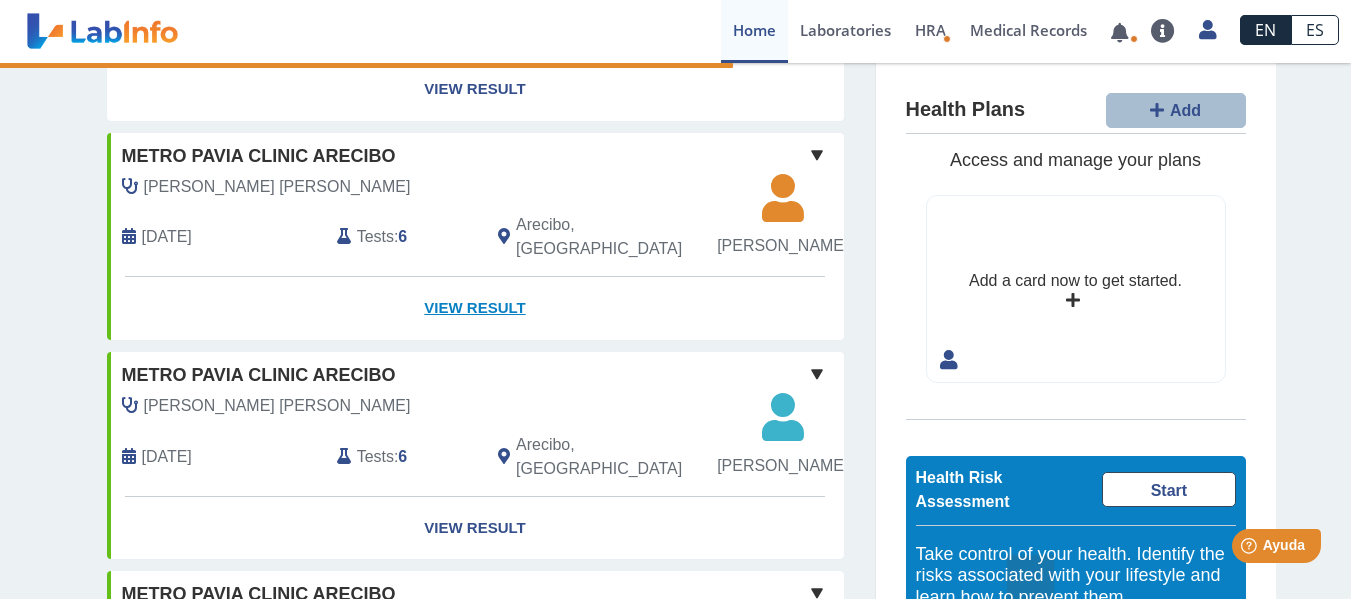 click on "View Result" 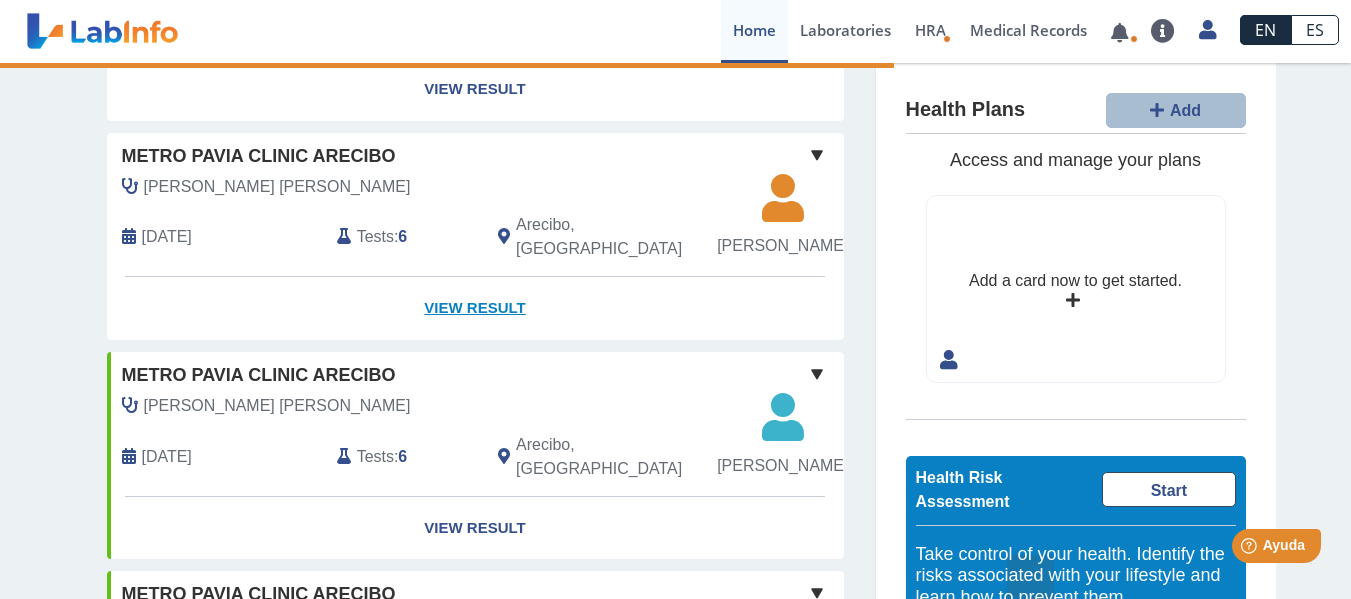 click on "View Result" 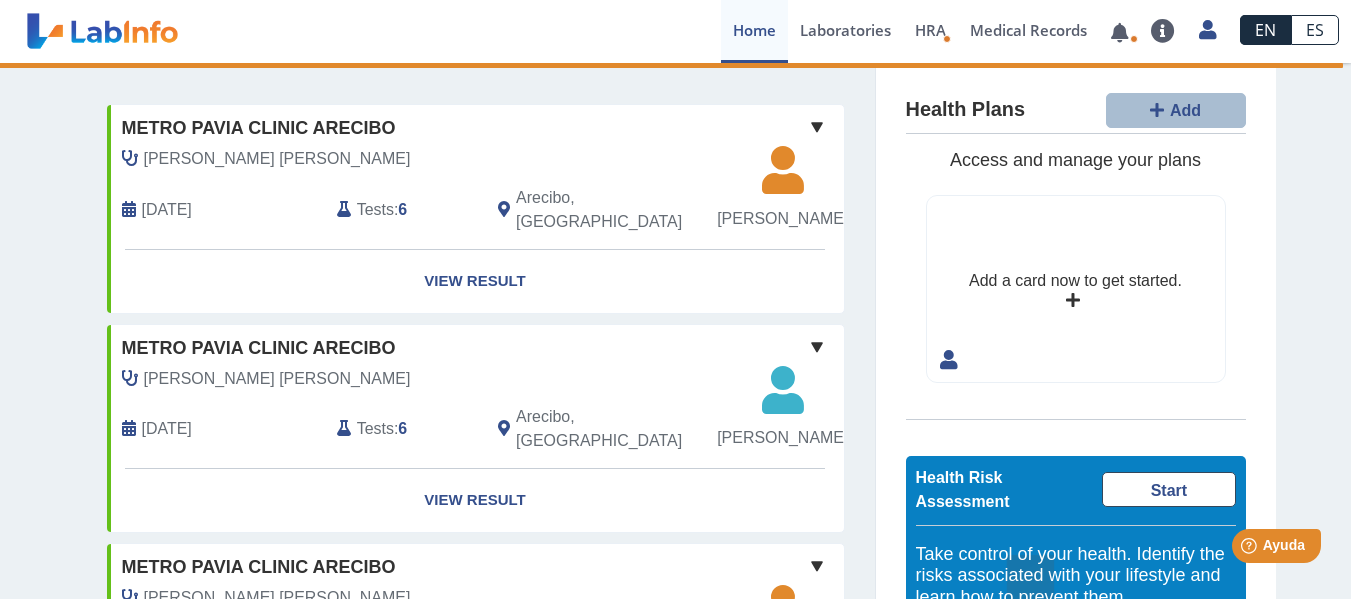 scroll, scrollTop: 100, scrollLeft: 0, axis: vertical 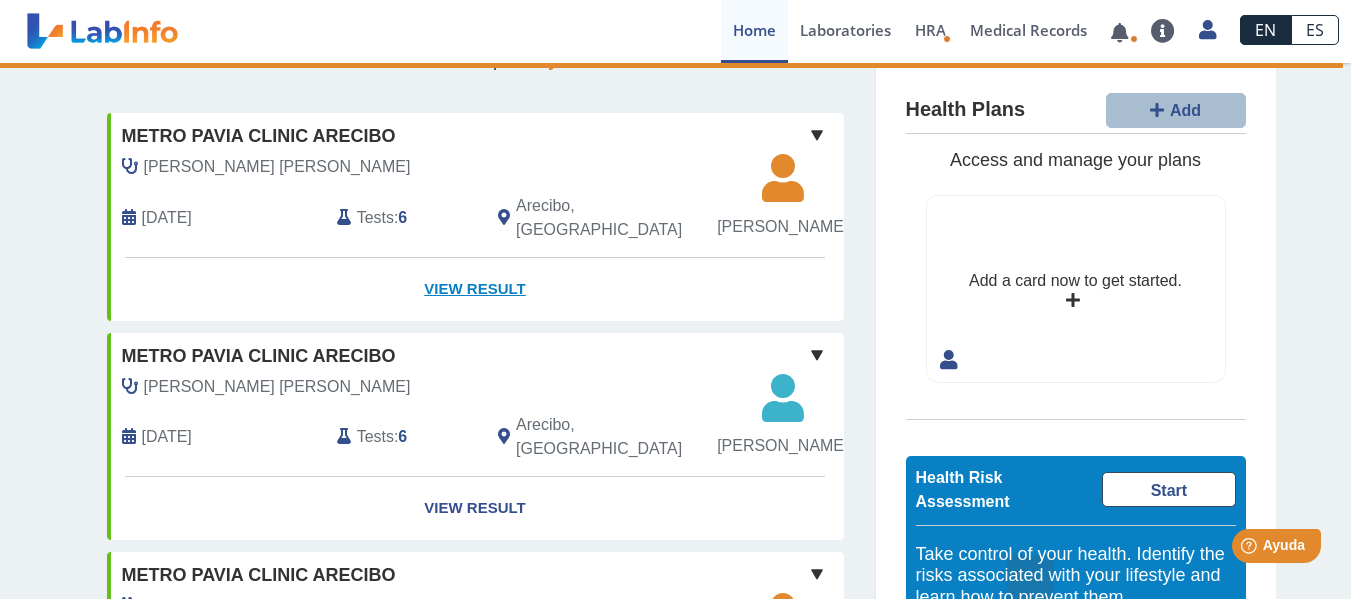 drag, startPoint x: 486, startPoint y: 317, endPoint x: 473, endPoint y: 318, distance: 13.038404 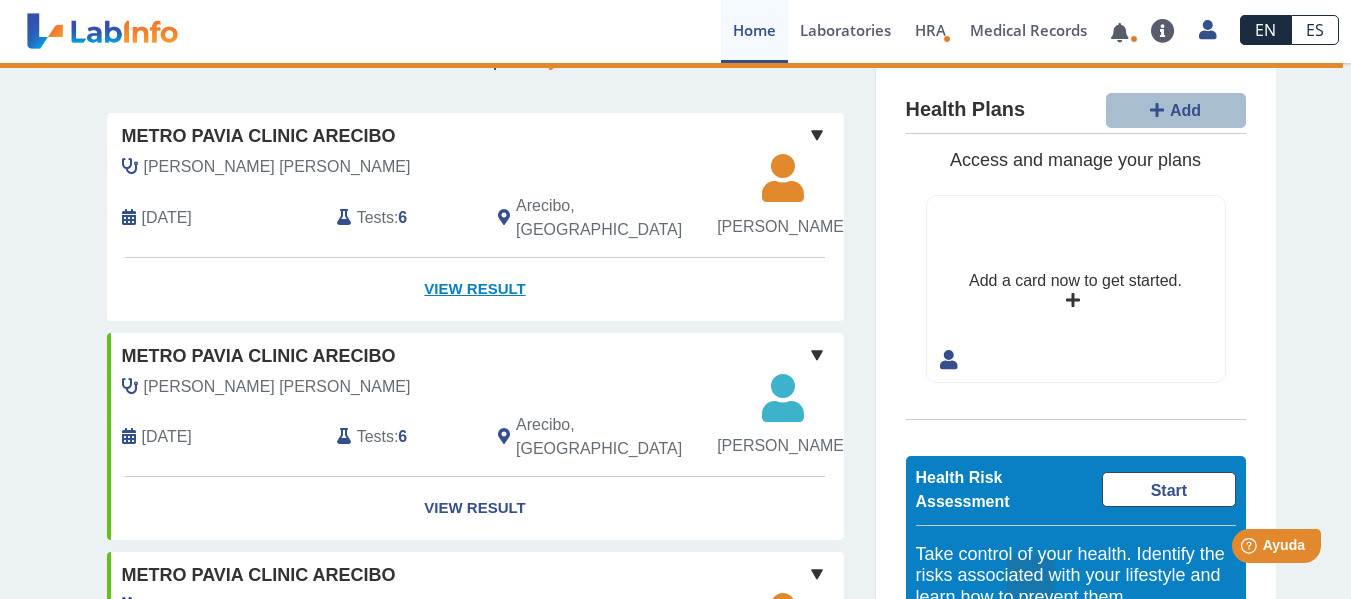 click on "View Result" 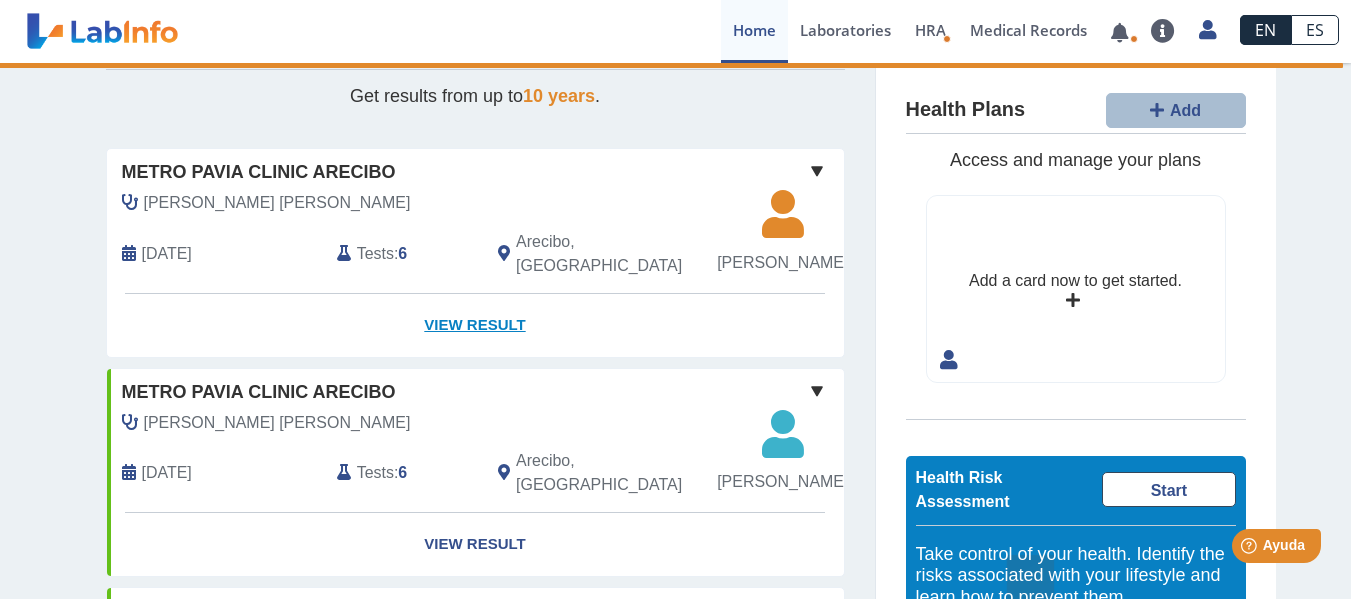 scroll, scrollTop: 100, scrollLeft: 0, axis: vertical 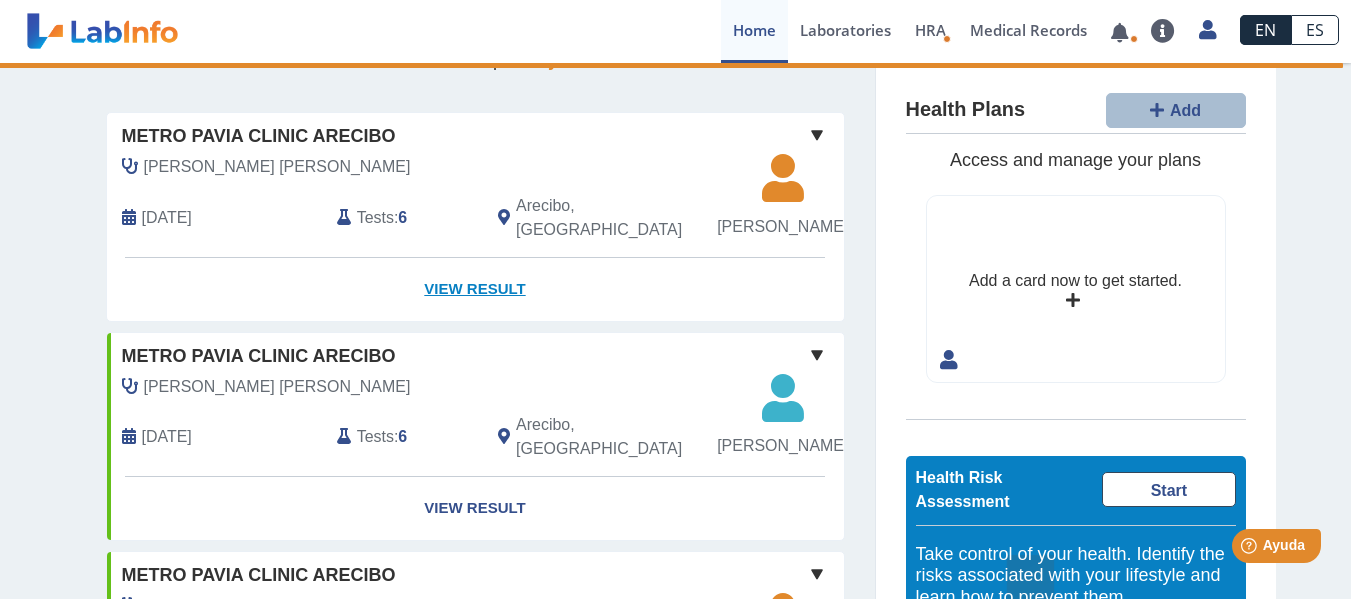 click on "View Result" 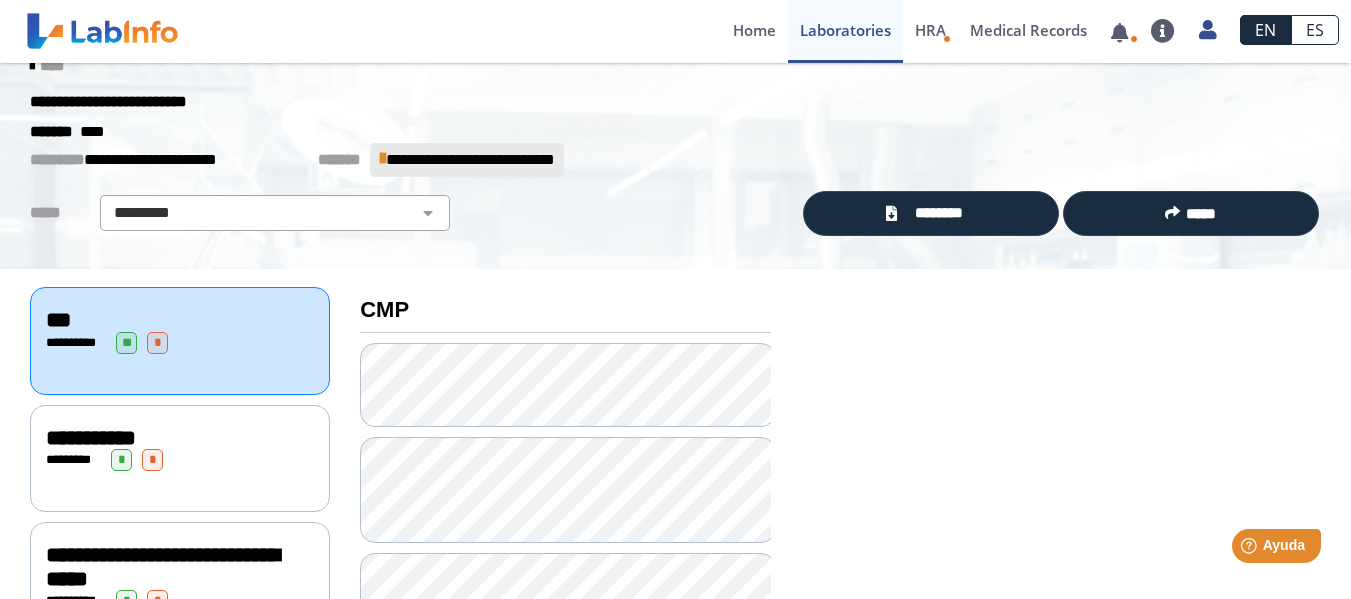 scroll, scrollTop: 0, scrollLeft: 0, axis: both 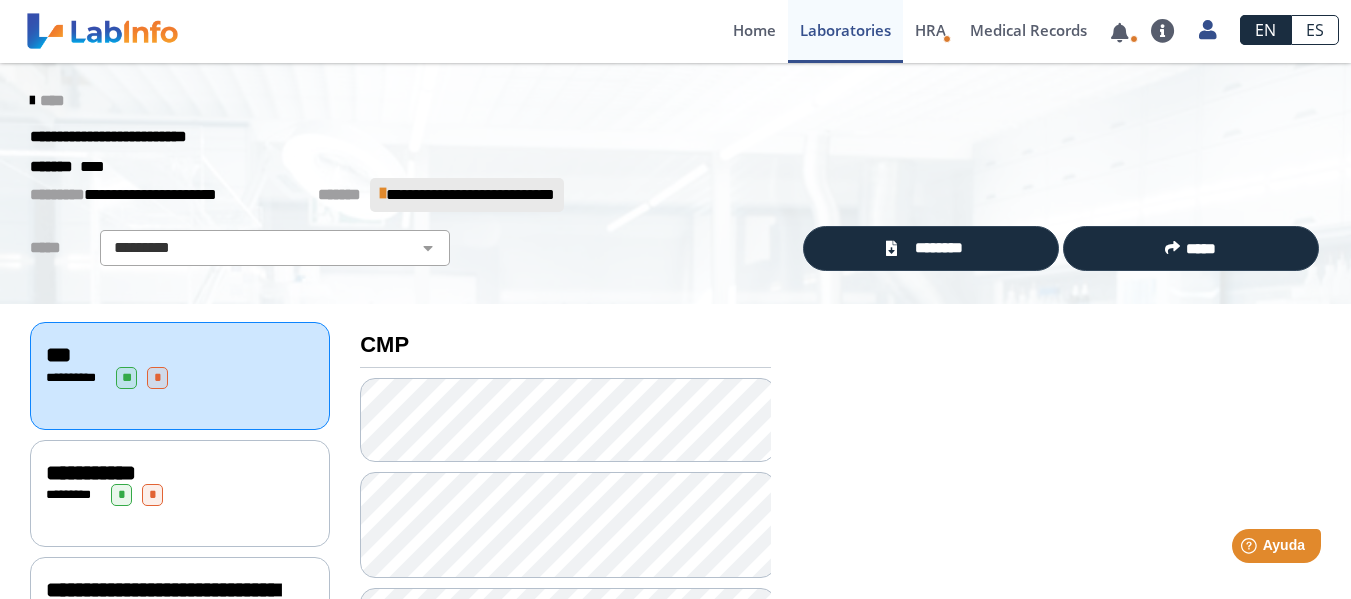 click 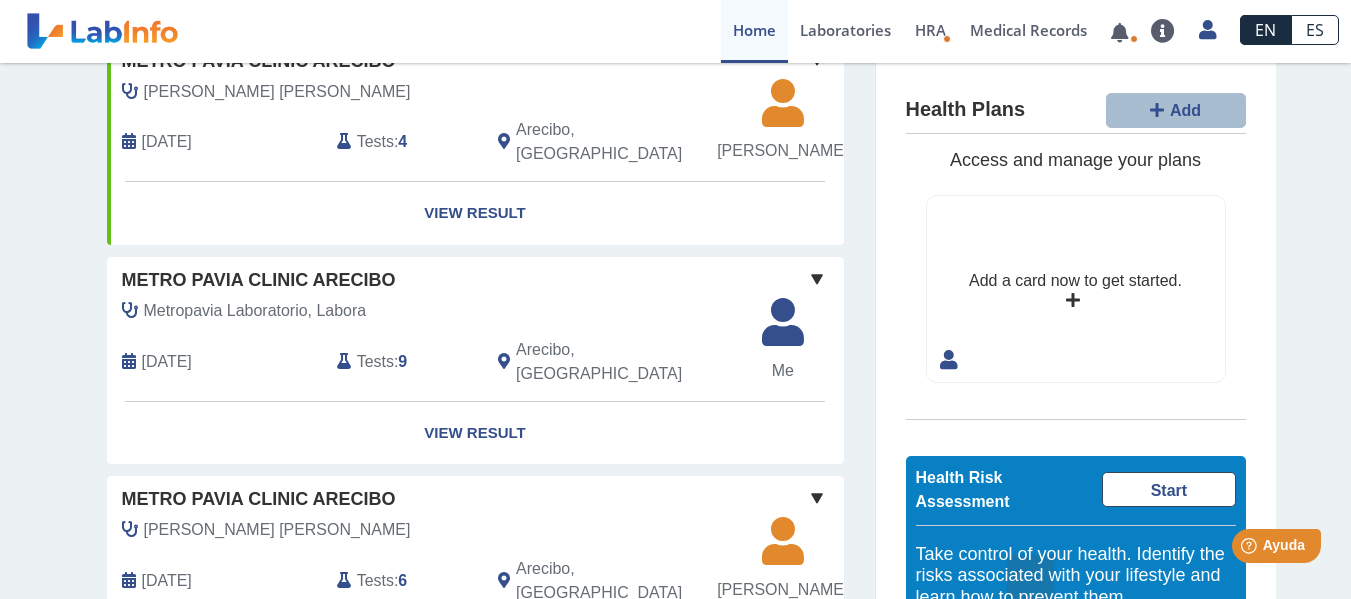 scroll, scrollTop: 400, scrollLeft: 0, axis: vertical 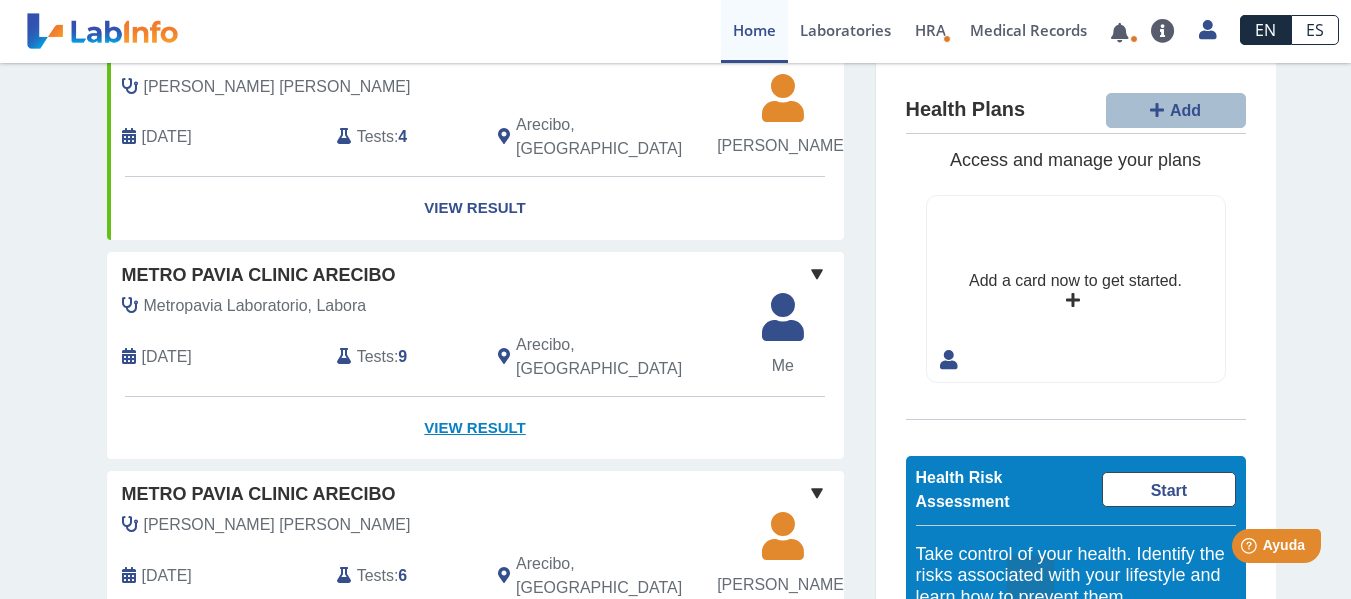 click on "View Result" 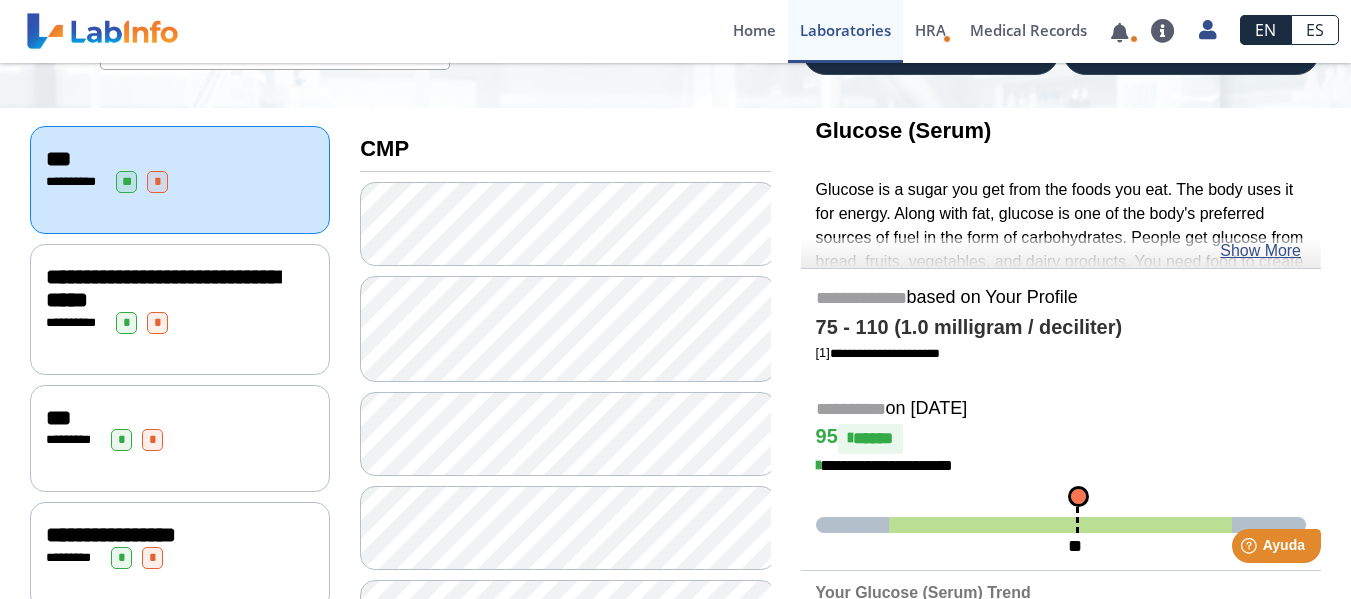 scroll, scrollTop: 200, scrollLeft: 0, axis: vertical 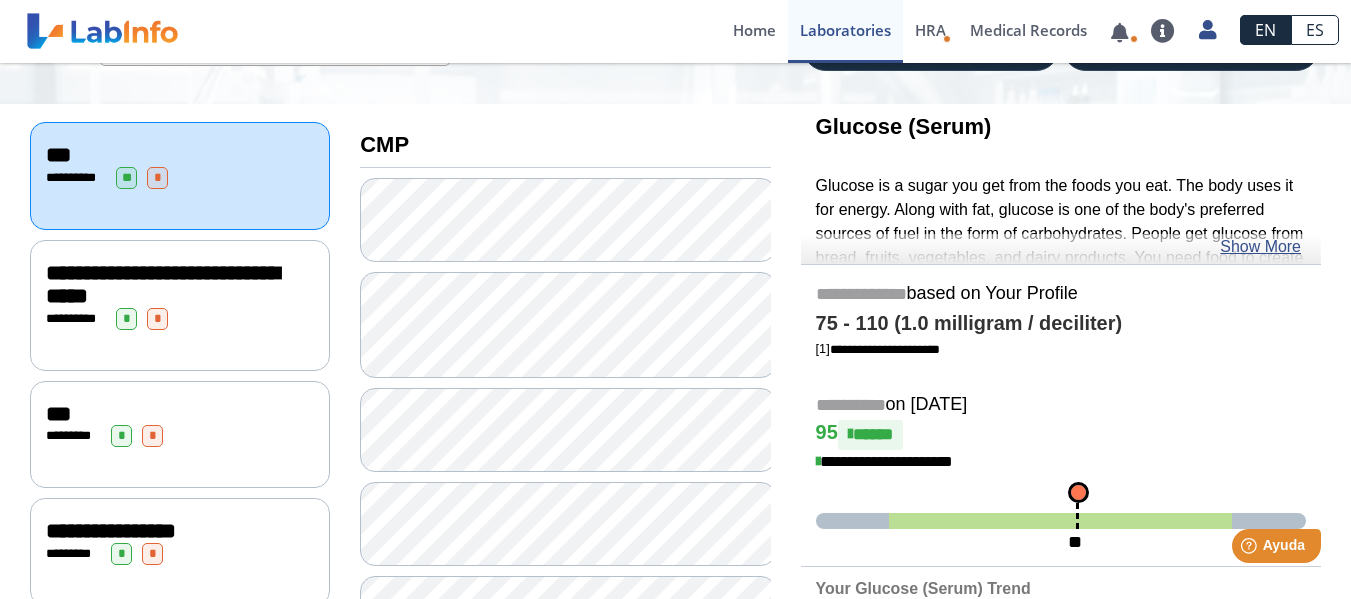 click on "**********" 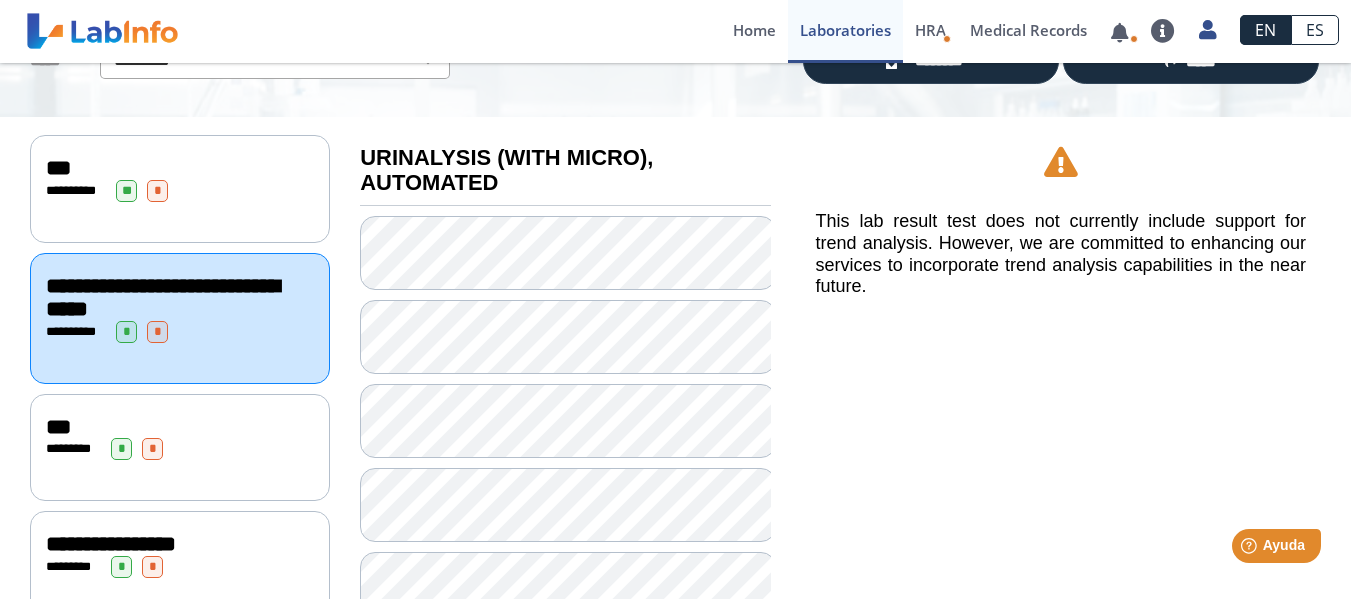scroll, scrollTop: 159, scrollLeft: 0, axis: vertical 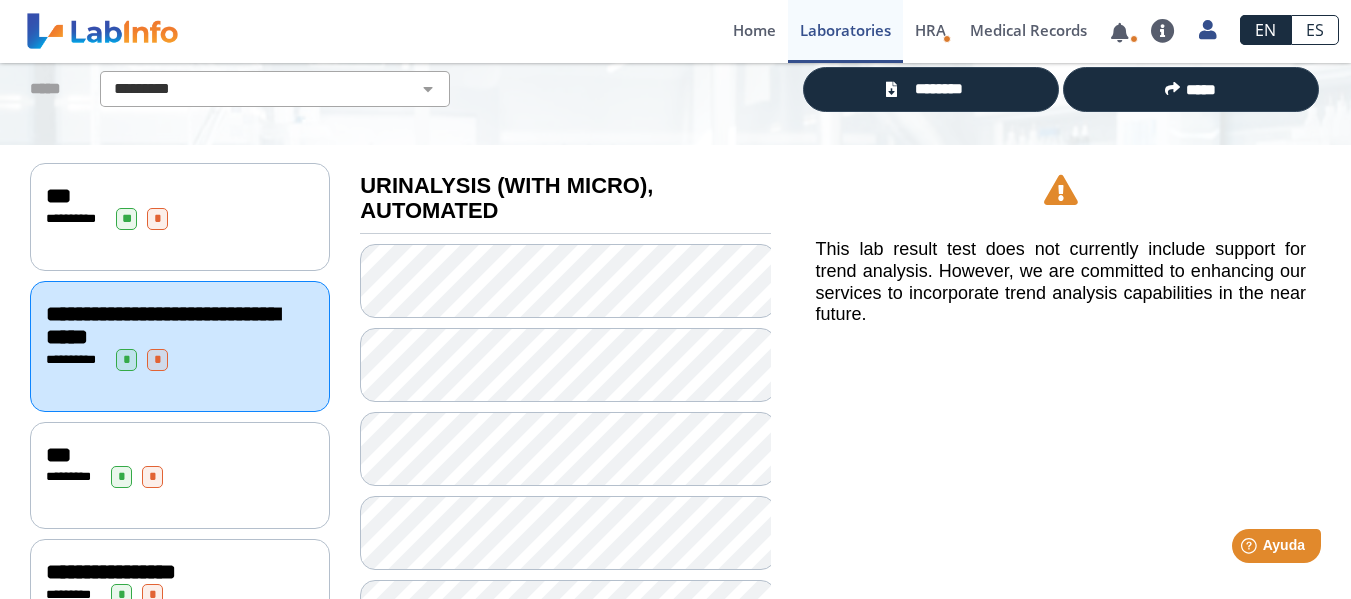 click on "* ******* * *" 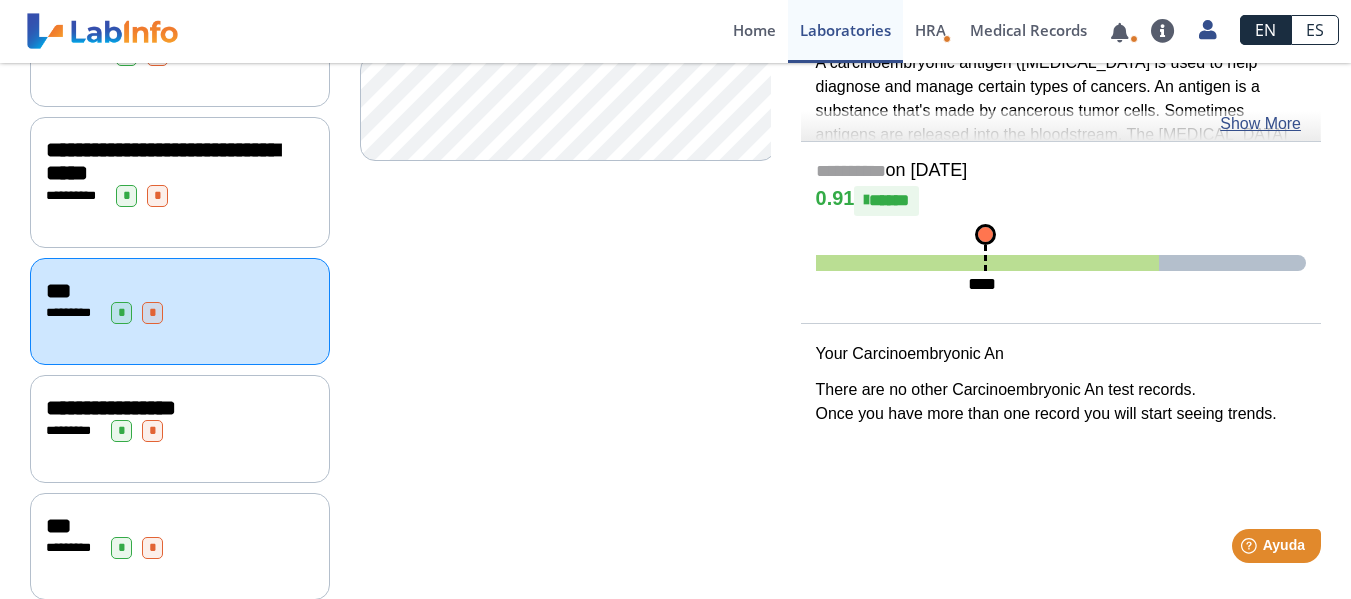 scroll, scrollTop: 359, scrollLeft: 0, axis: vertical 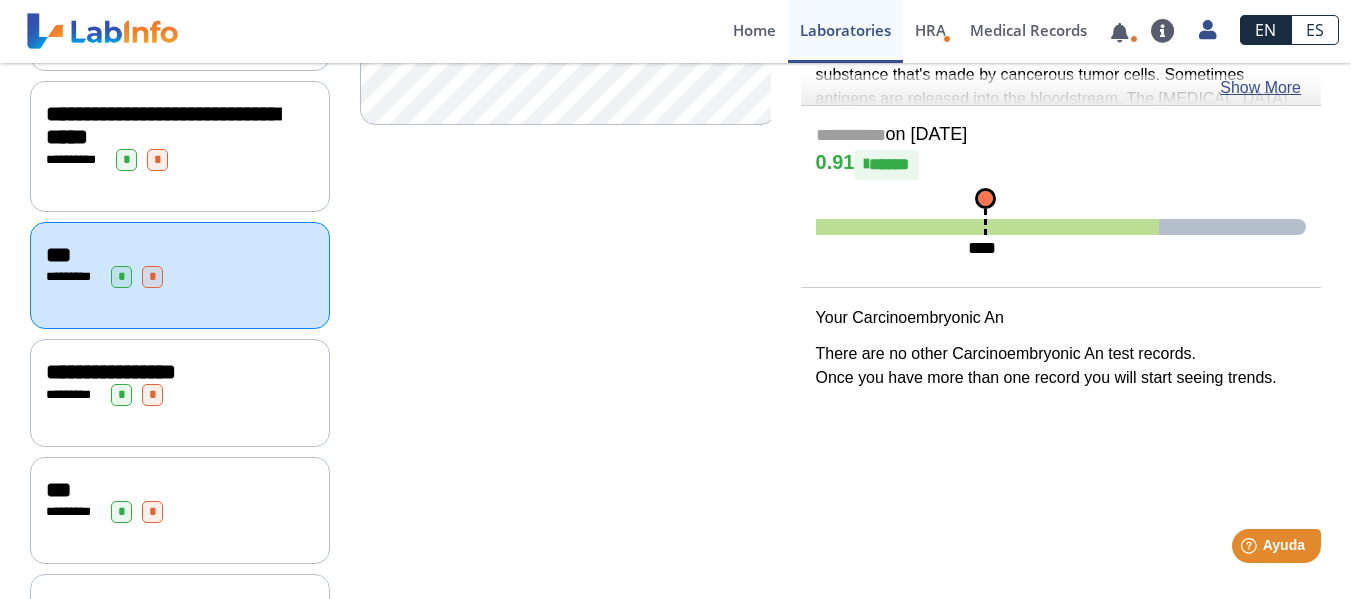 click on "**********" 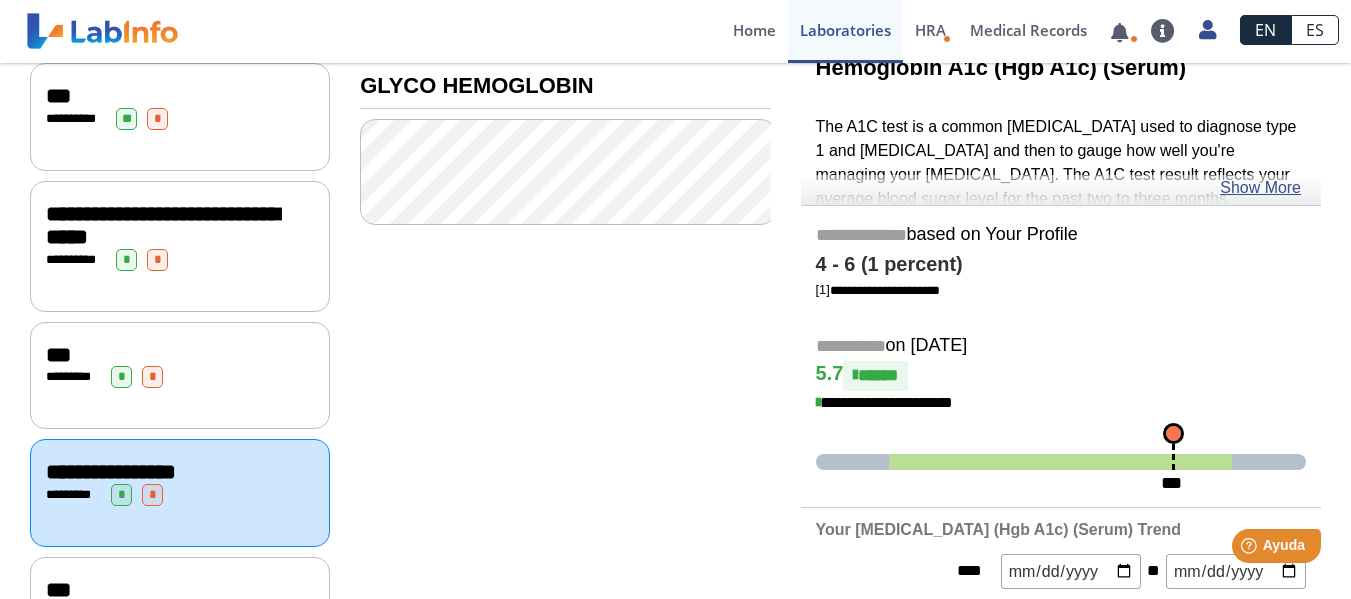 scroll, scrollTop: 459, scrollLeft: 0, axis: vertical 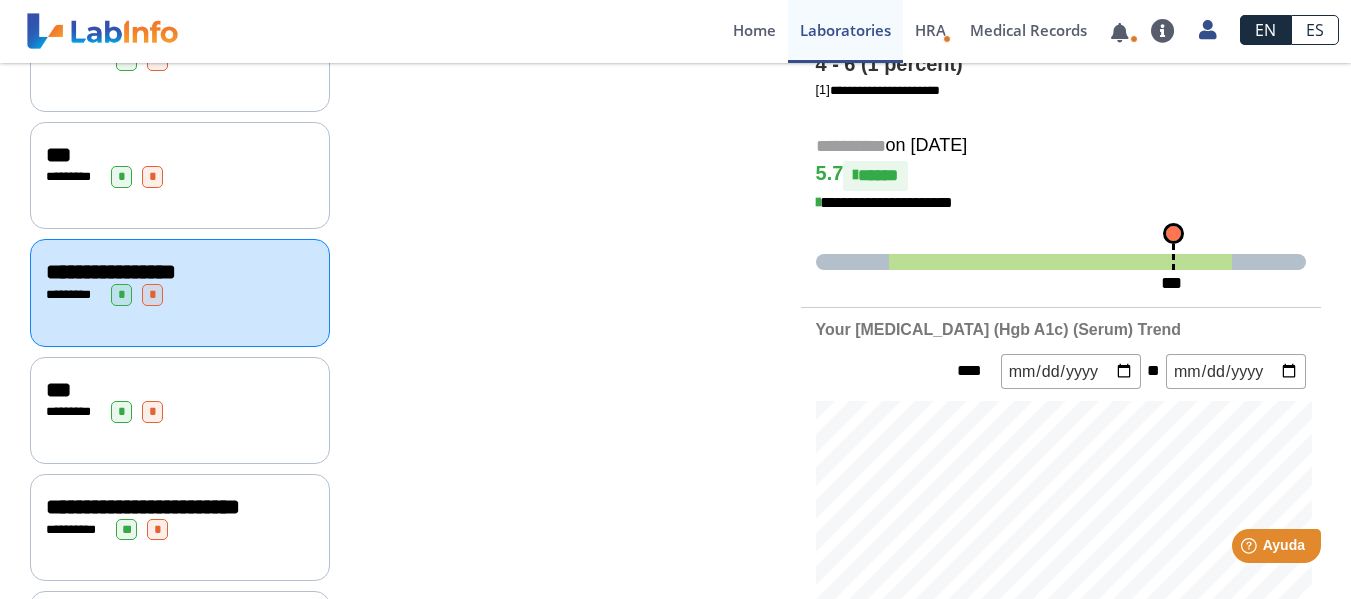 click on "*** Show Less * ******* * *" 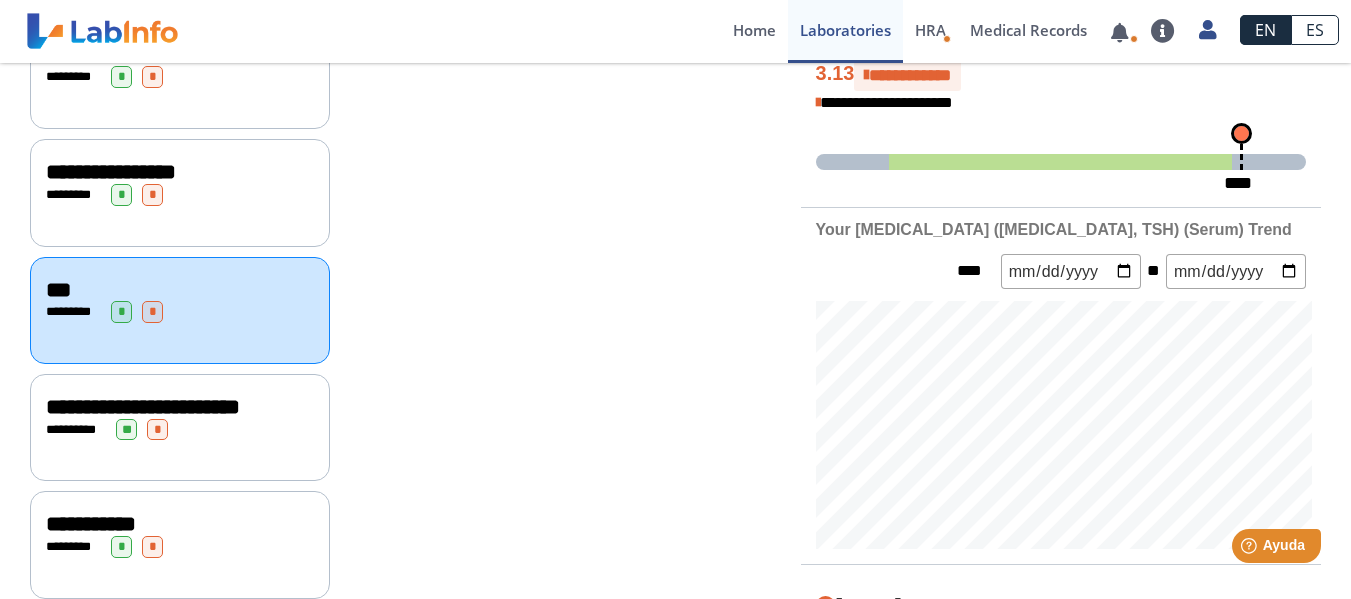 scroll, scrollTop: 659, scrollLeft: 0, axis: vertical 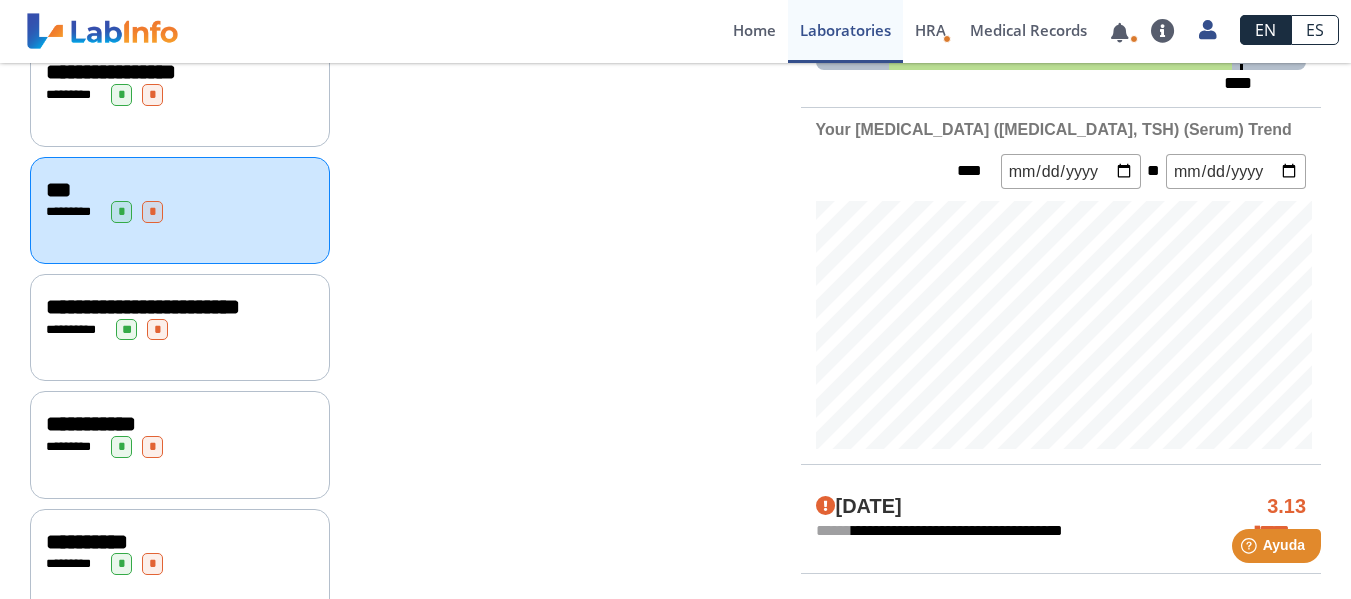 click on "**********" 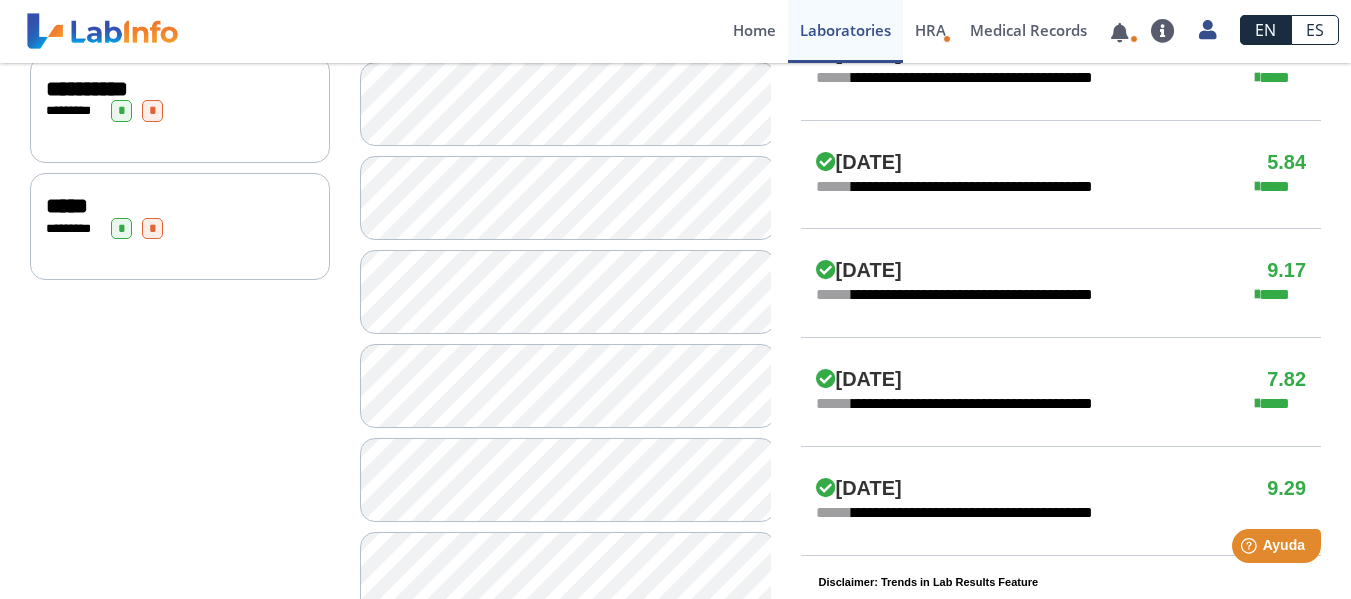 scroll, scrollTop: 1159, scrollLeft: 0, axis: vertical 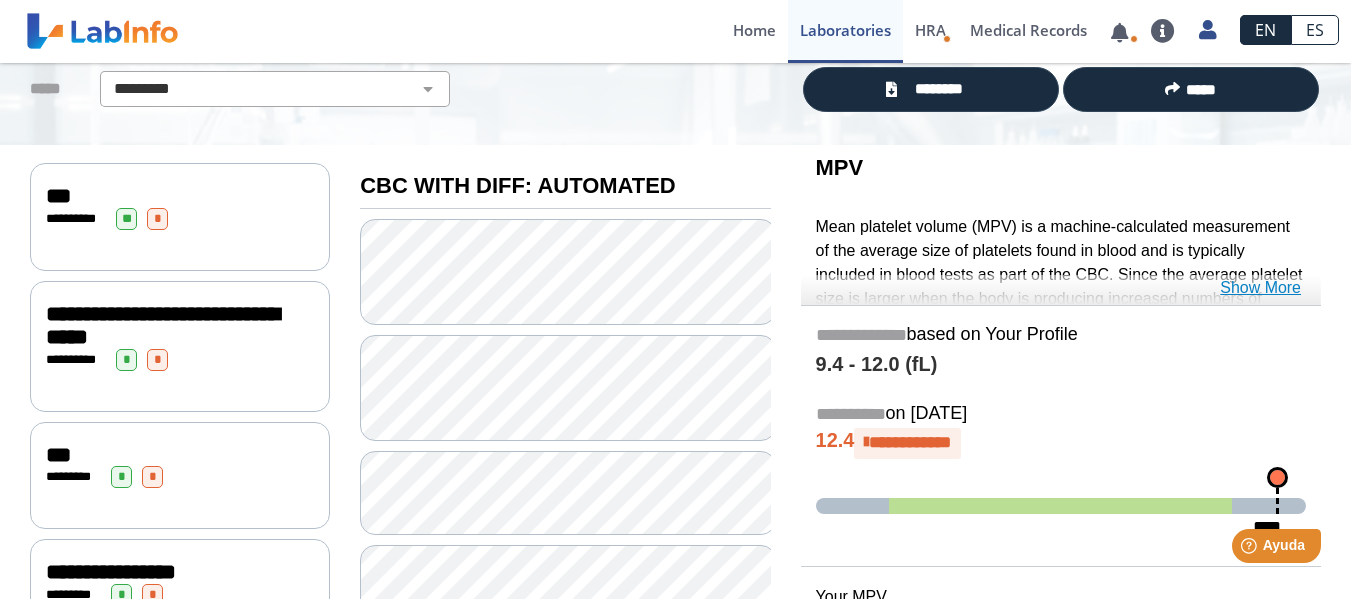 click on "Show More" 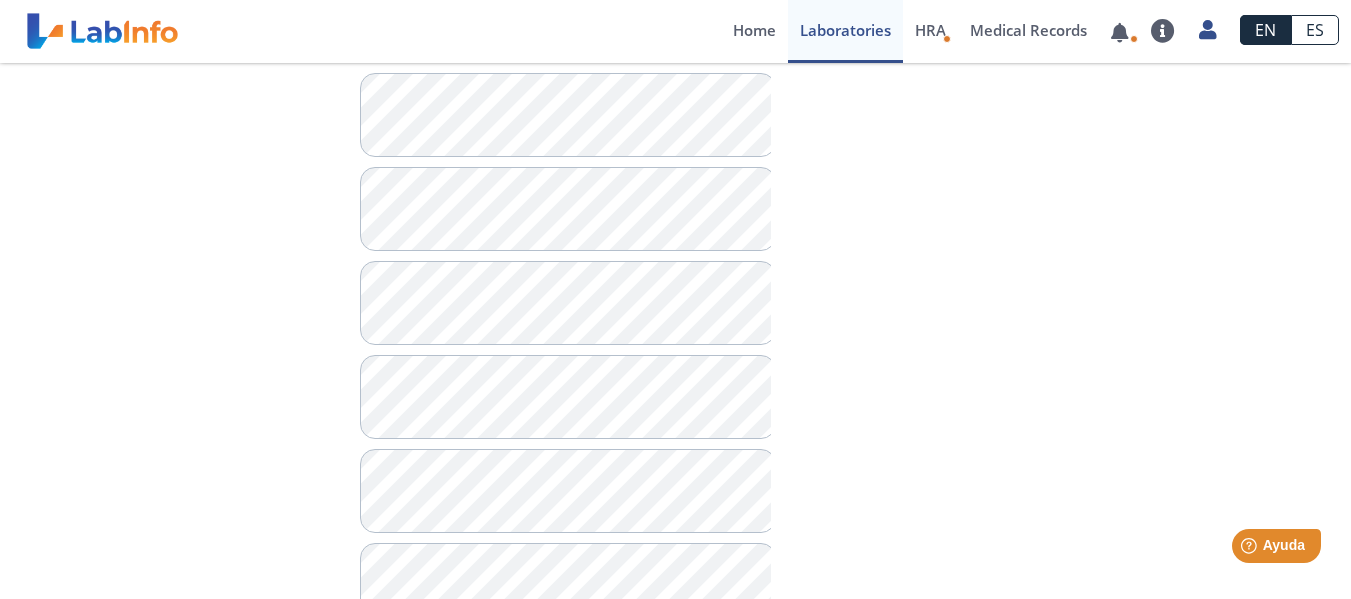 scroll, scrollTop: 1837, scrollLeft: 0, axis: vertical 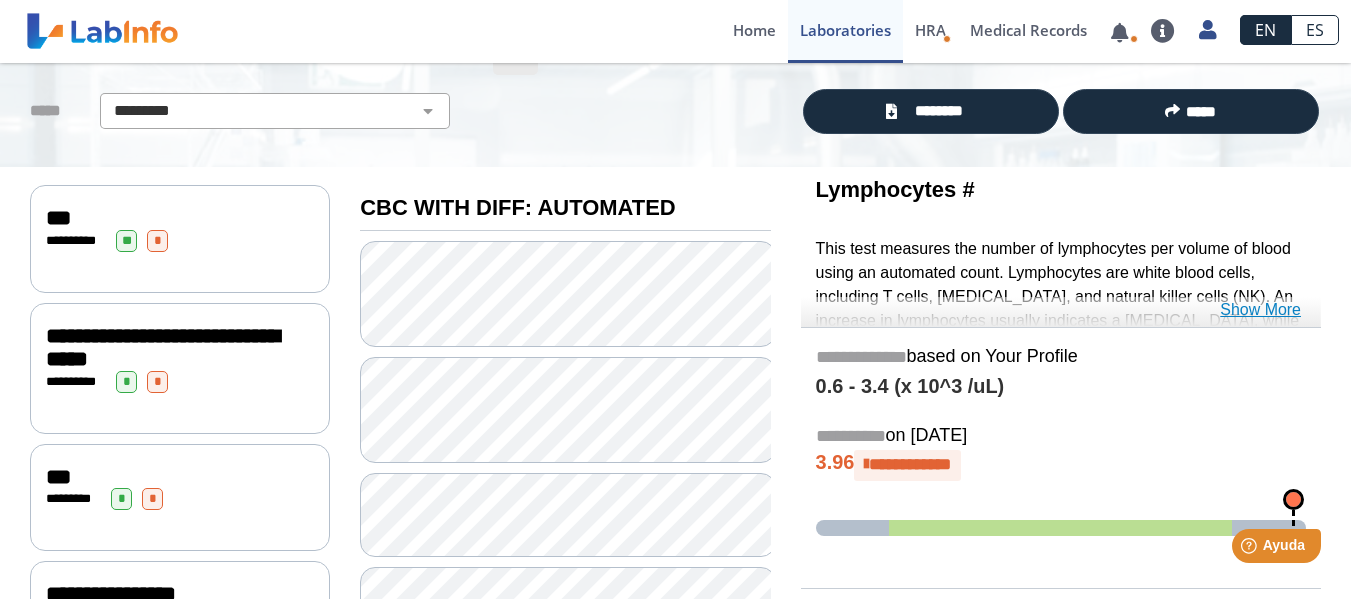 click on "Show More" 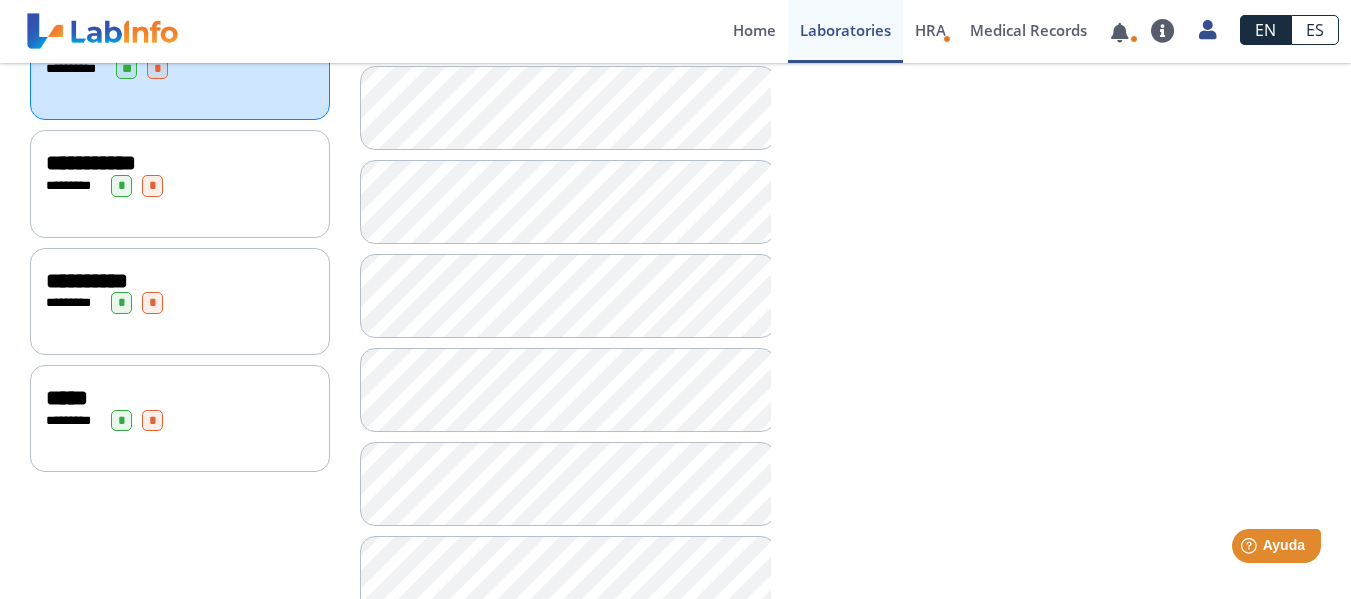 scroll, scrollTop: 737, scrollLeft: 0, axis: vertical 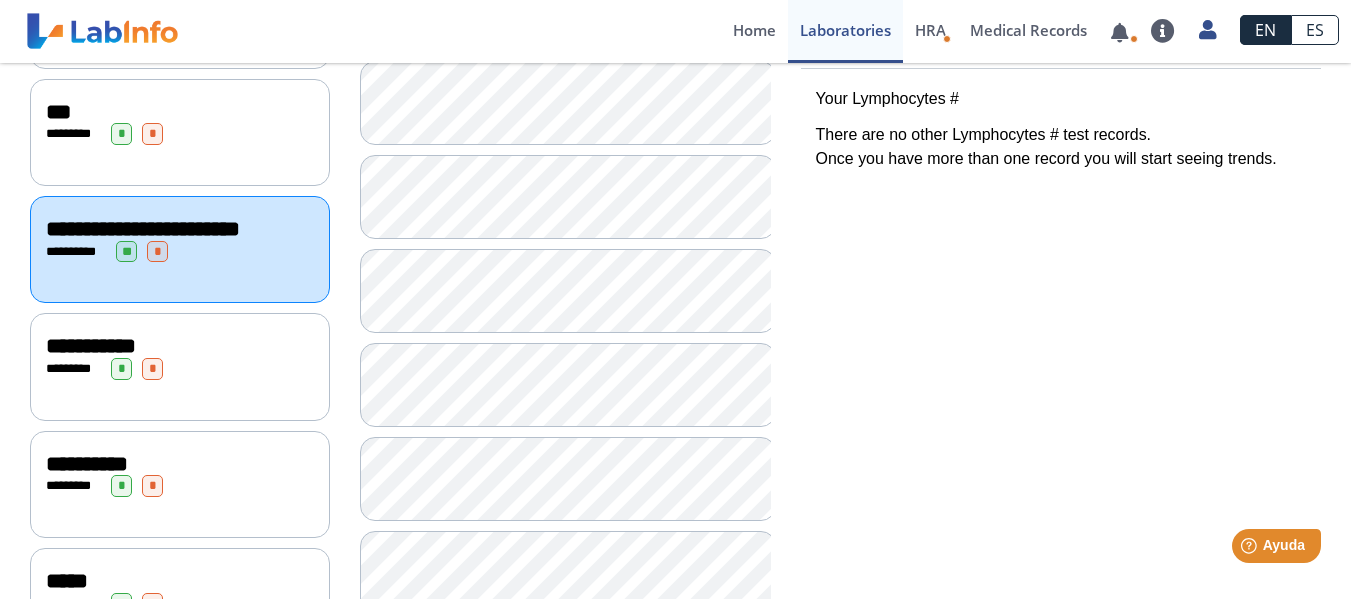 click on "**********" 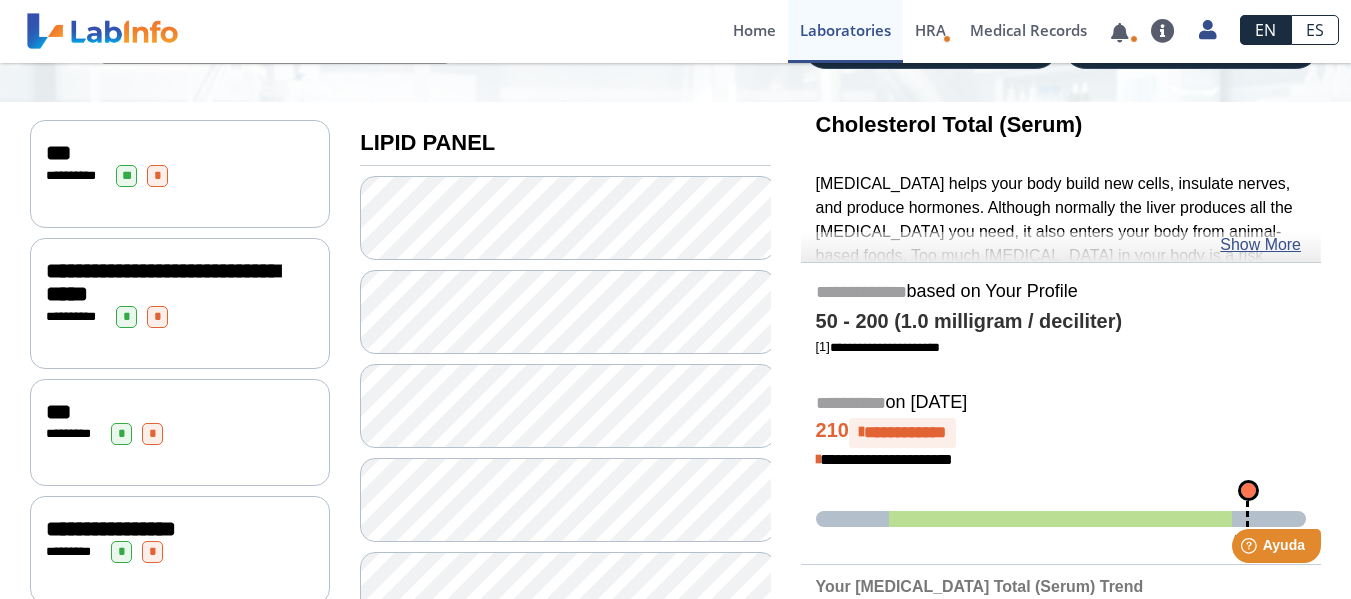 scroll, scrollTop: 237, scrollLeft: 0, axis: vertical 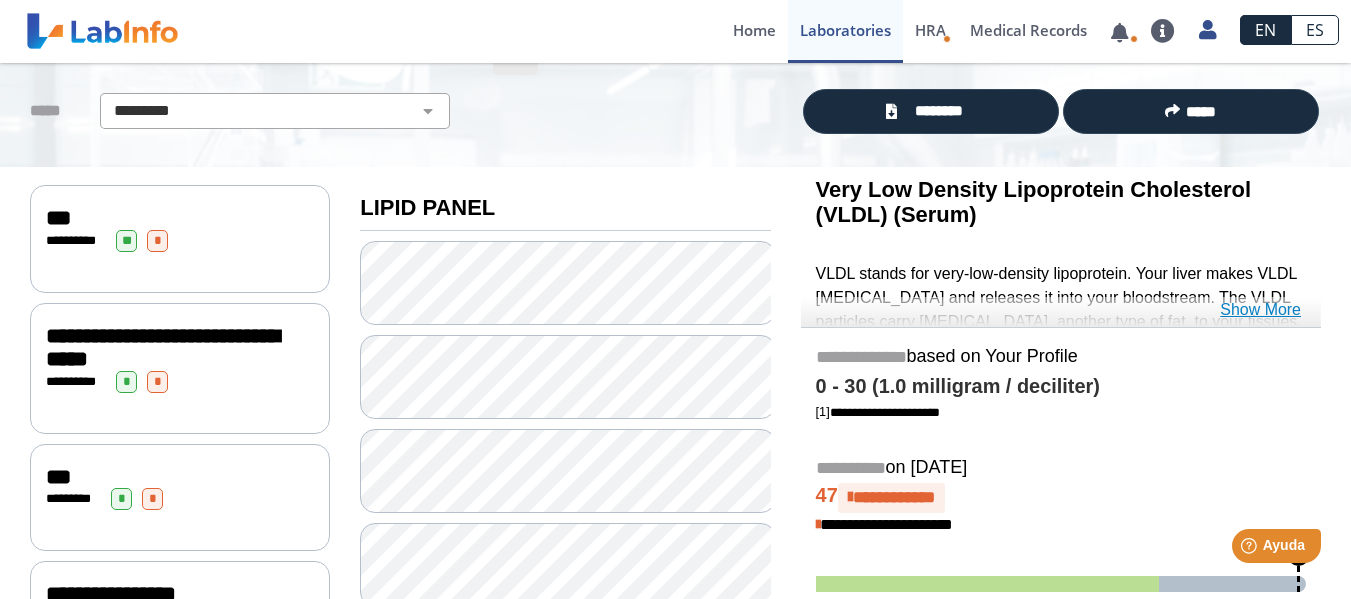 click on "Show More" 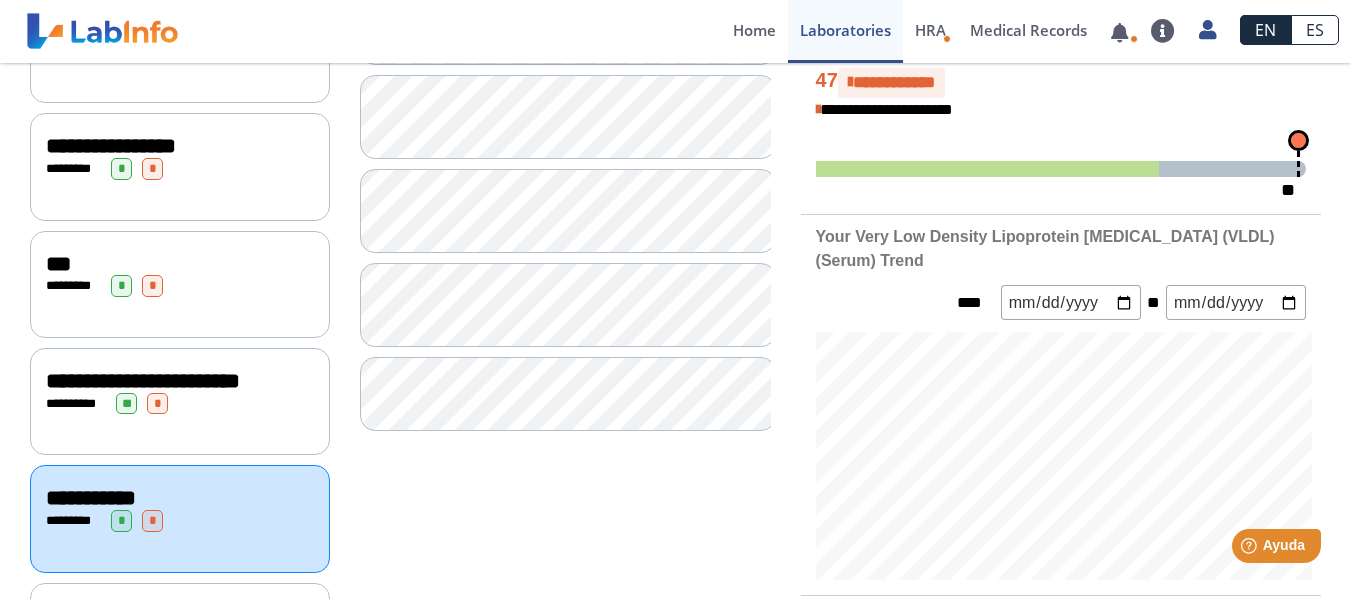 scroll, scrollTop: 637, scrollLeft: 0, axis: vertical 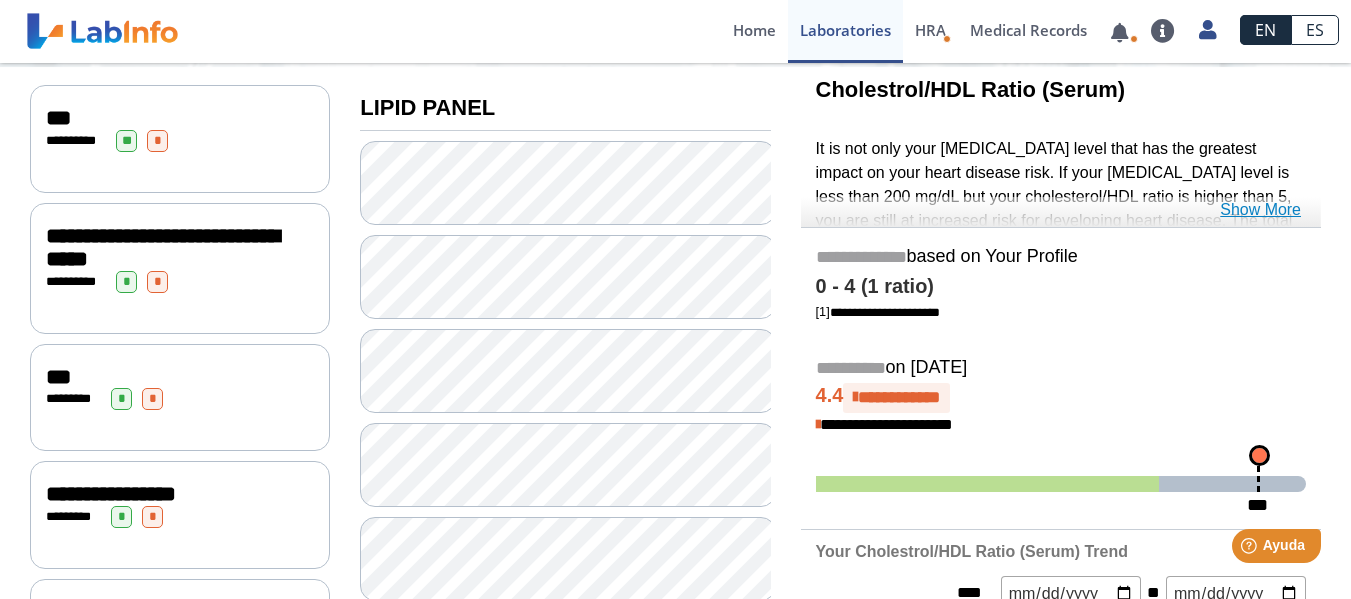 click on "Show More" 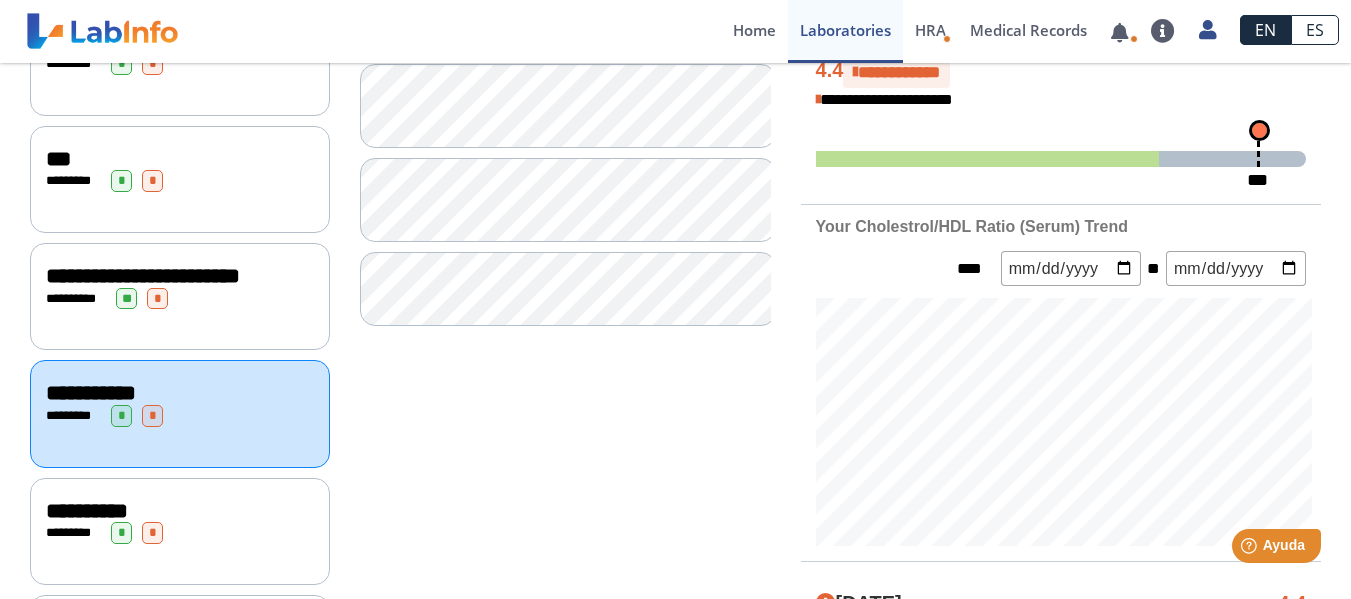 scroll, scrollTop: 737, scrollLeft: 0, axis: vertical 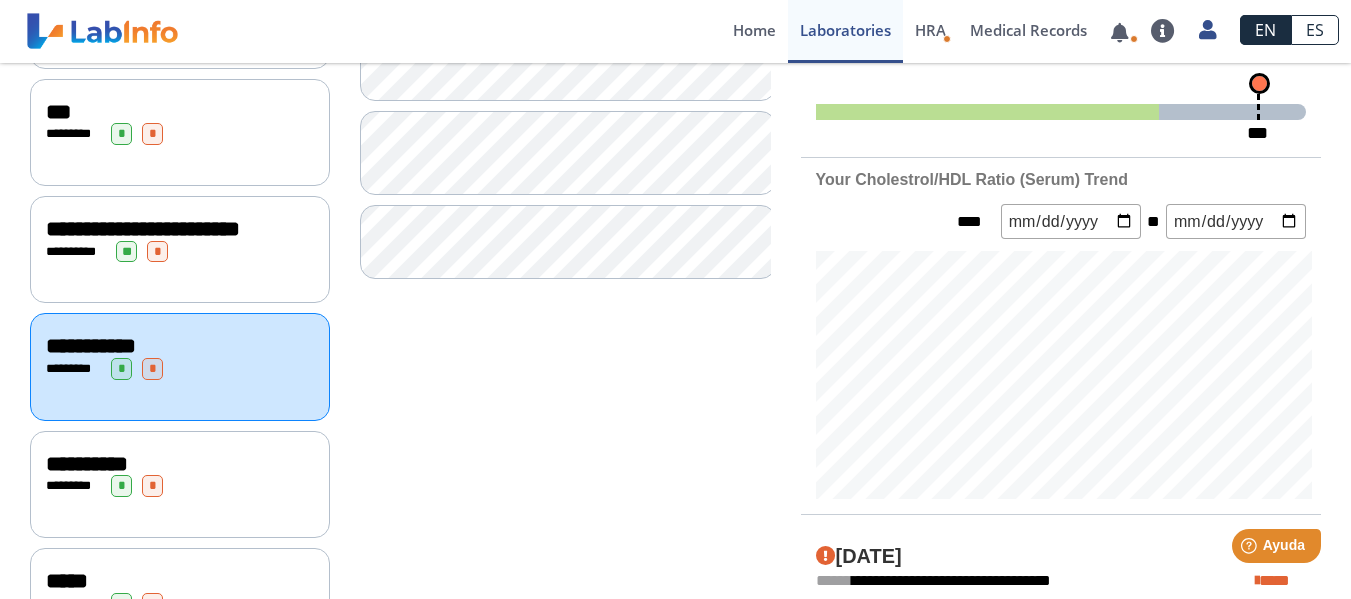 click on "*******" 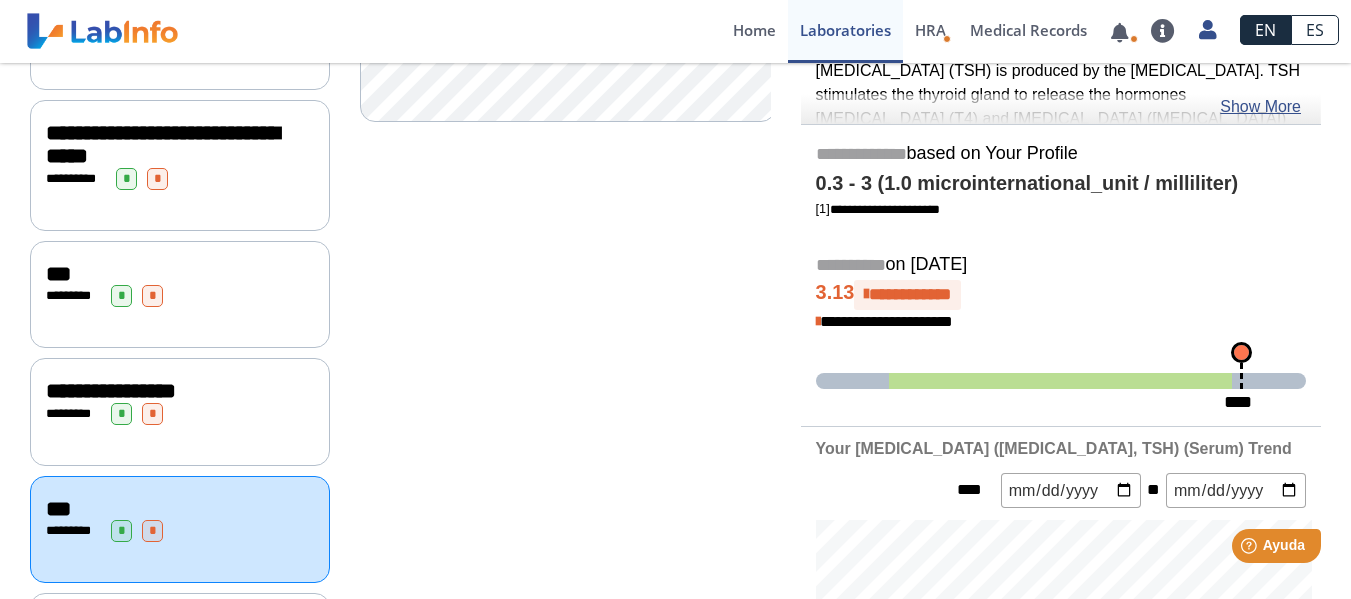 scroll, scrollTop: 137, scrollLeft: 0, axis: vertical 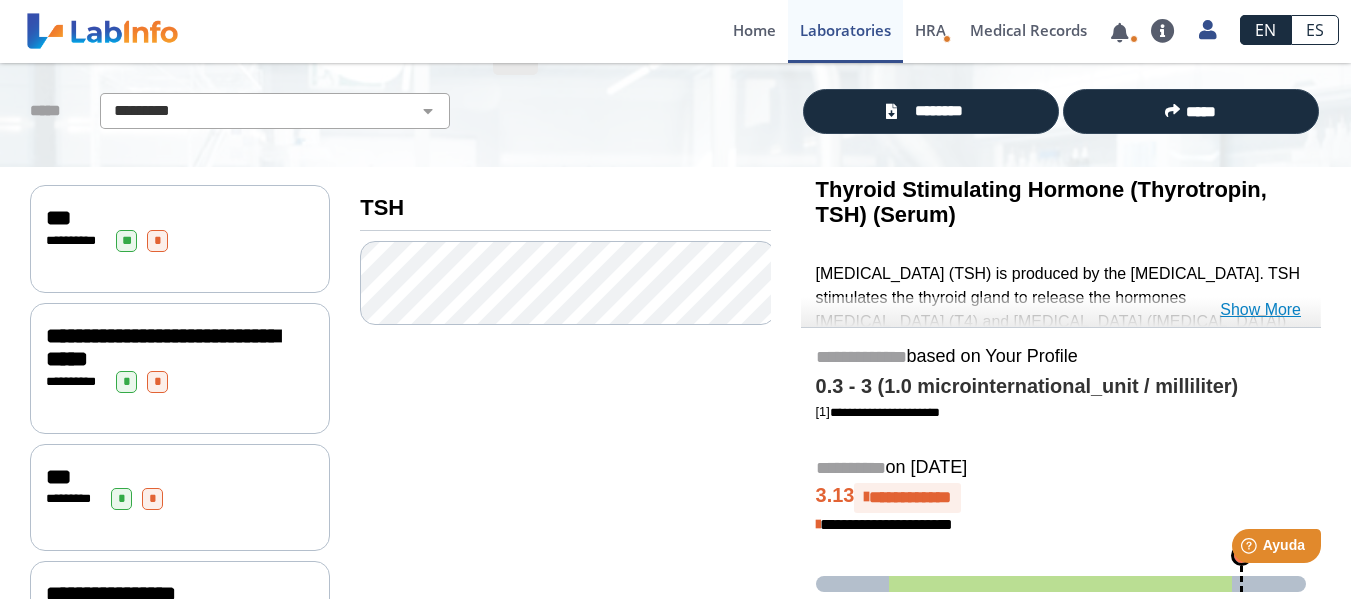 click on "Show More" 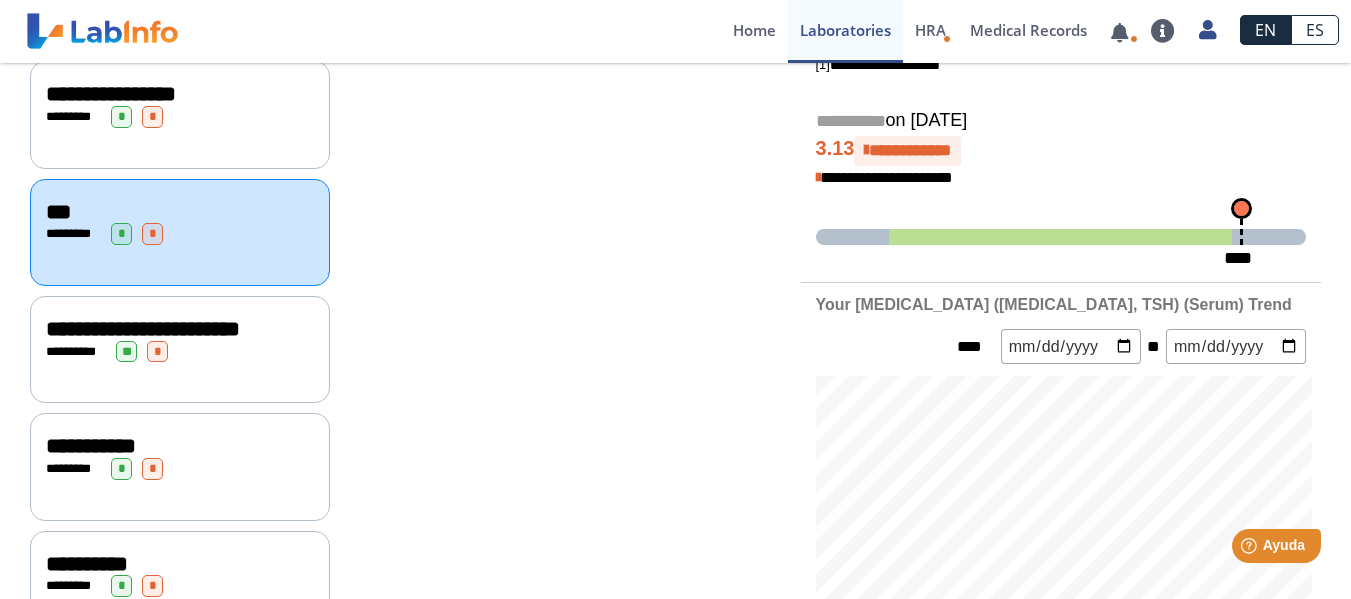 scroll, scrollTop: 737, scrollLeft: 0, axis: vertical 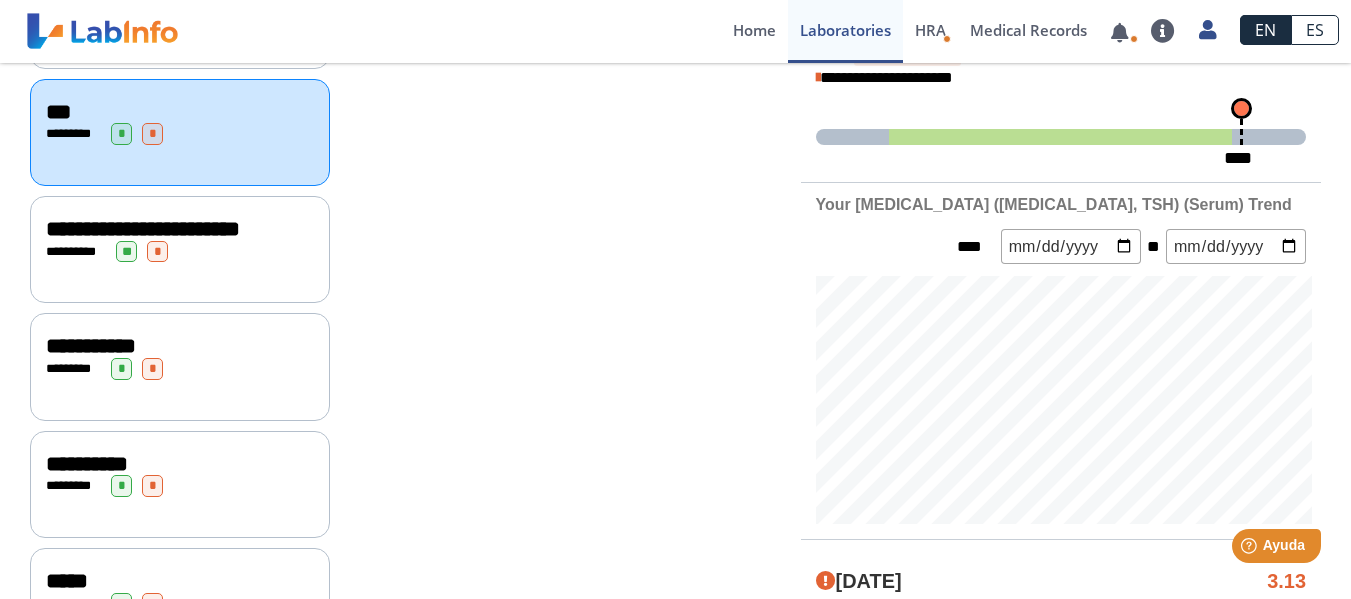 click on "**********" 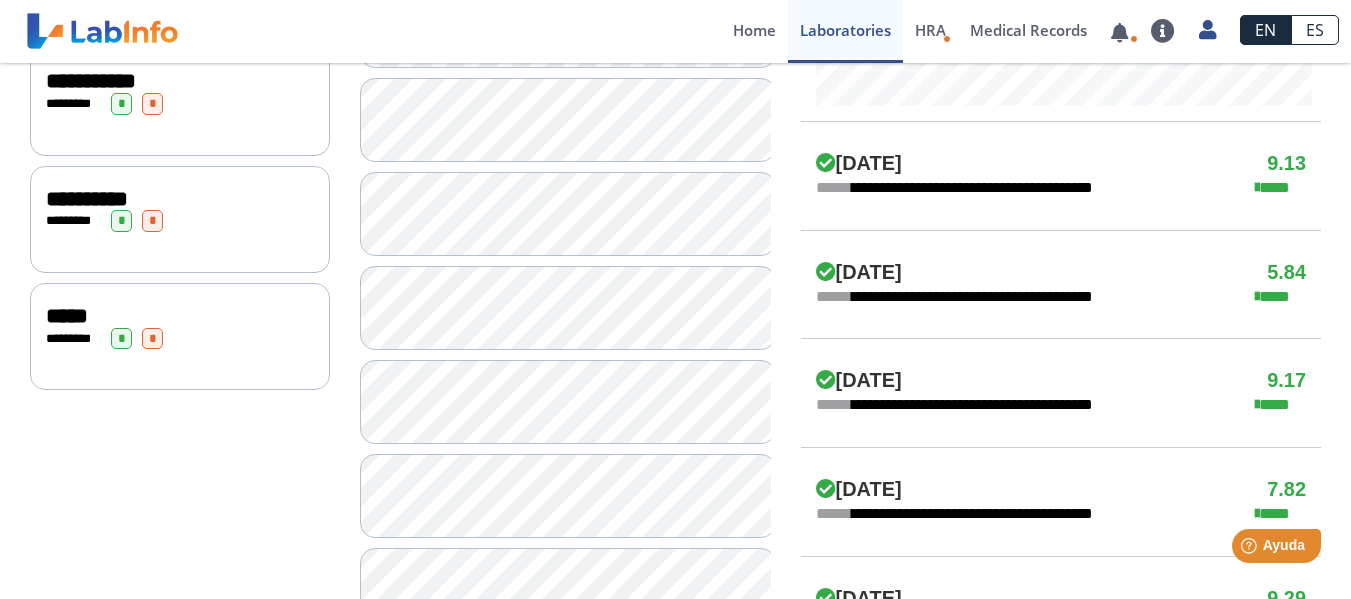 scroll, scrollTop: 1037, scrollLeft: 0, axis: vertical 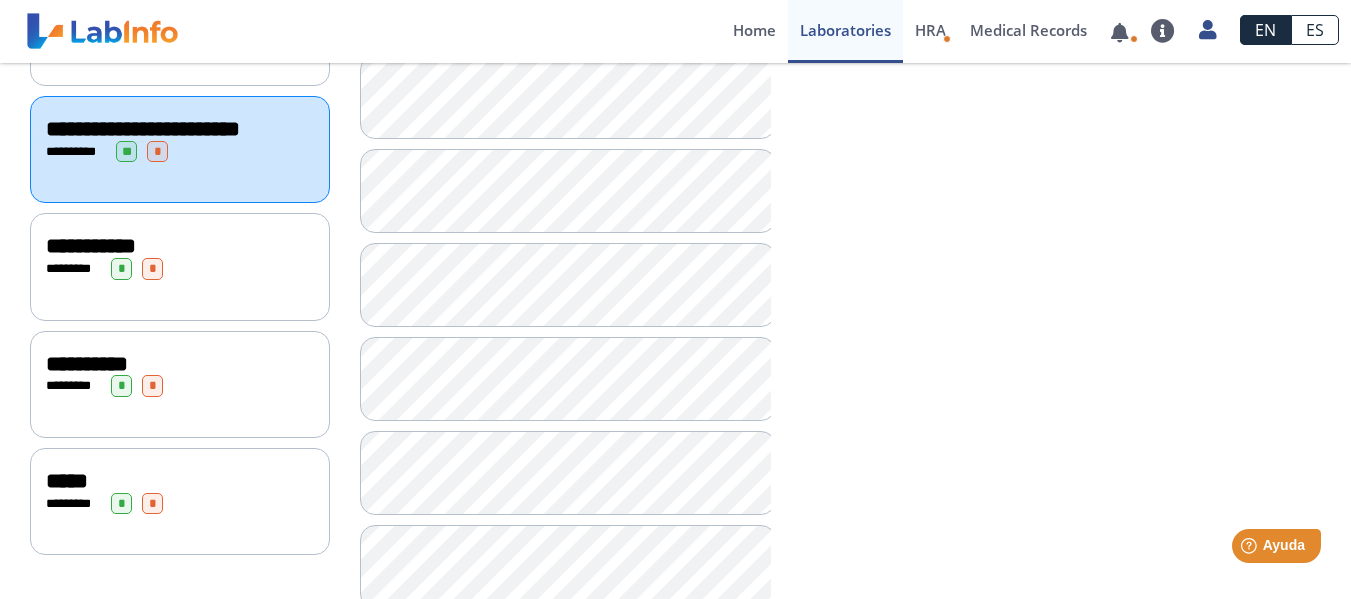 click on "**********" 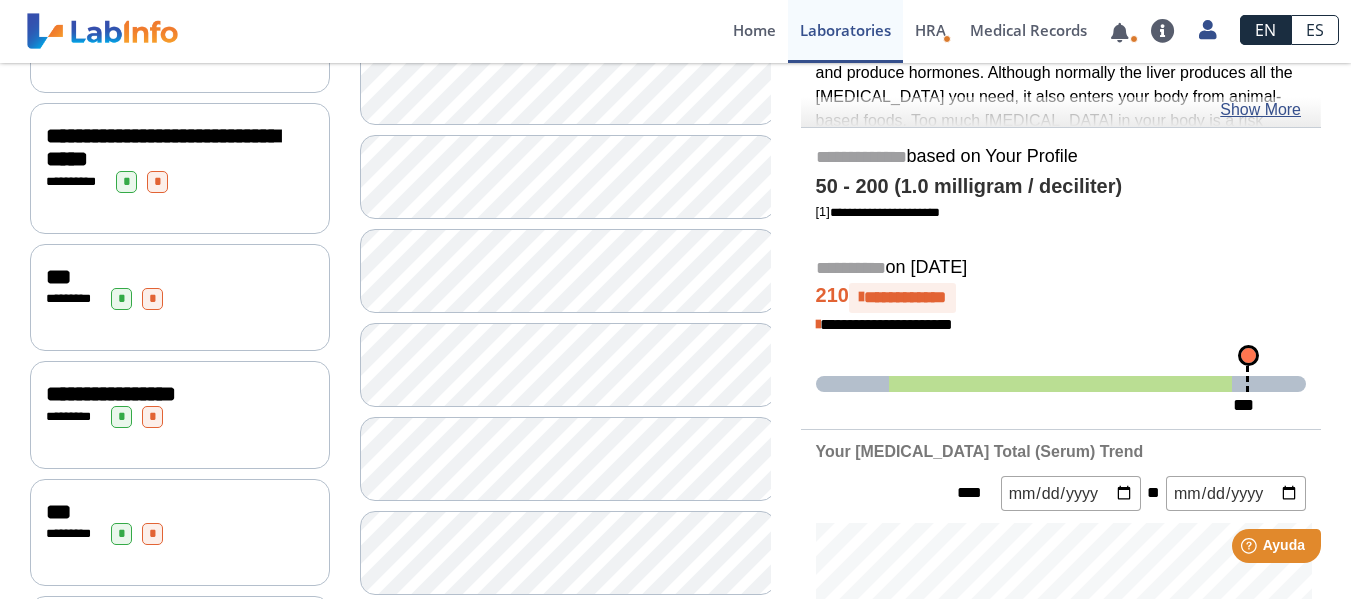 scroll, scrollTop: 437, scrollLeft: 0, axis: vertical 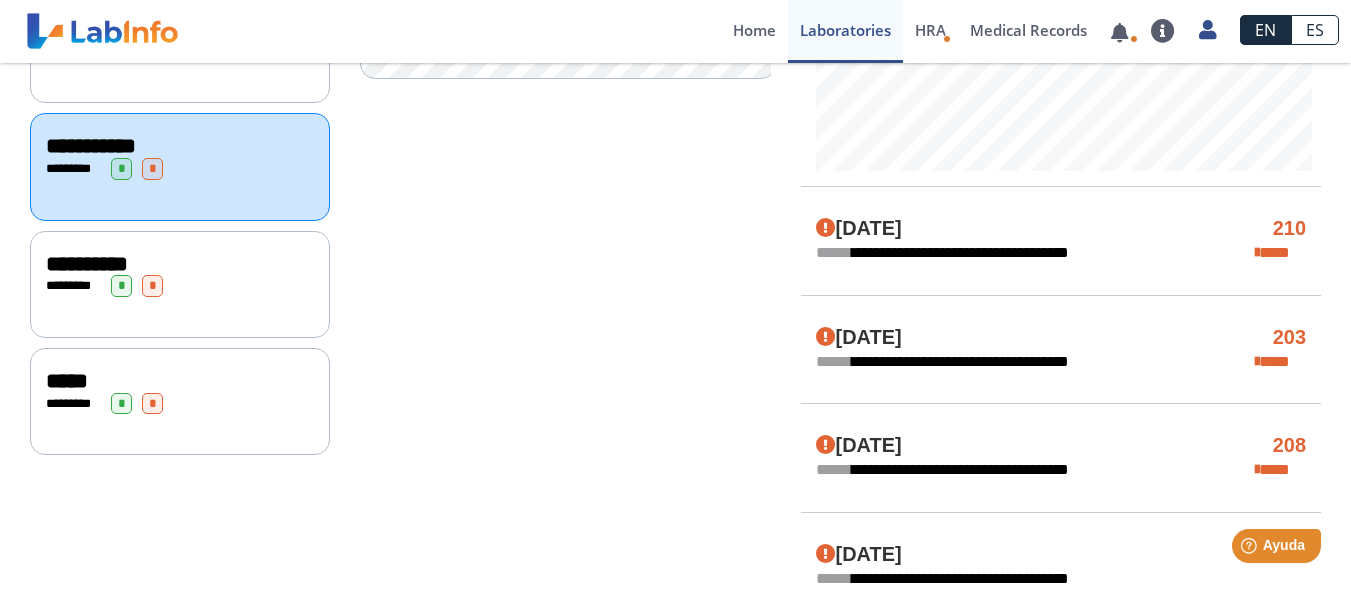 click on "**********" 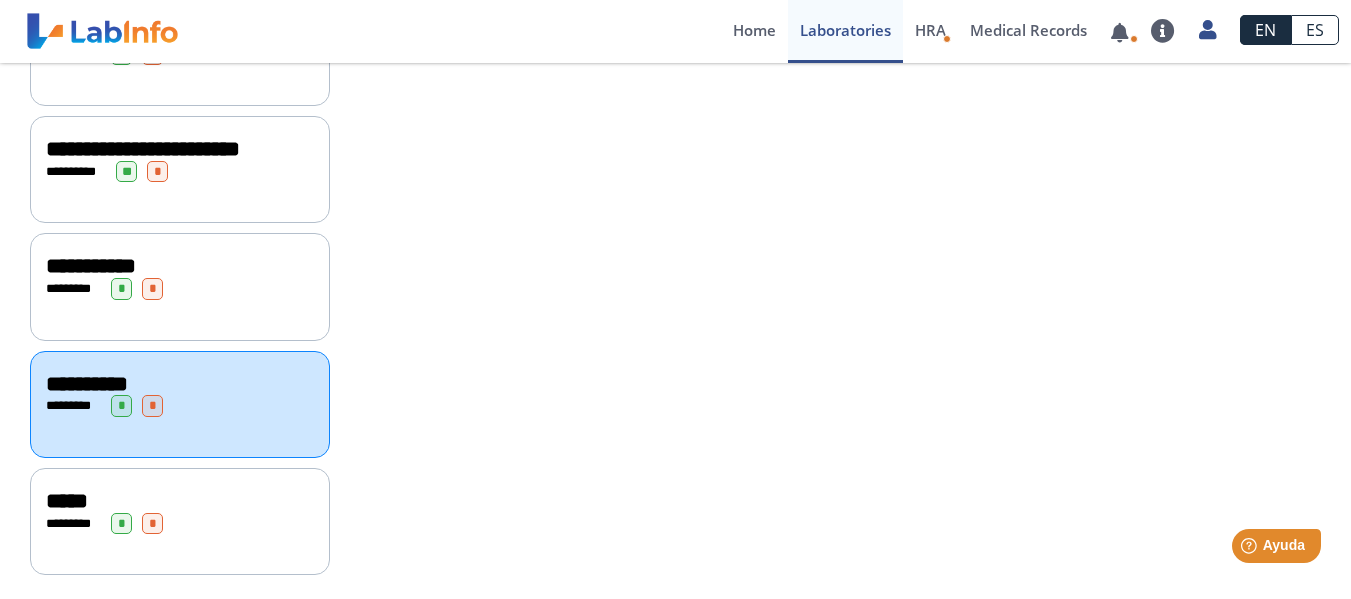 scroll, scrollTop: 835, scrollLeft: 0, axis: vertical 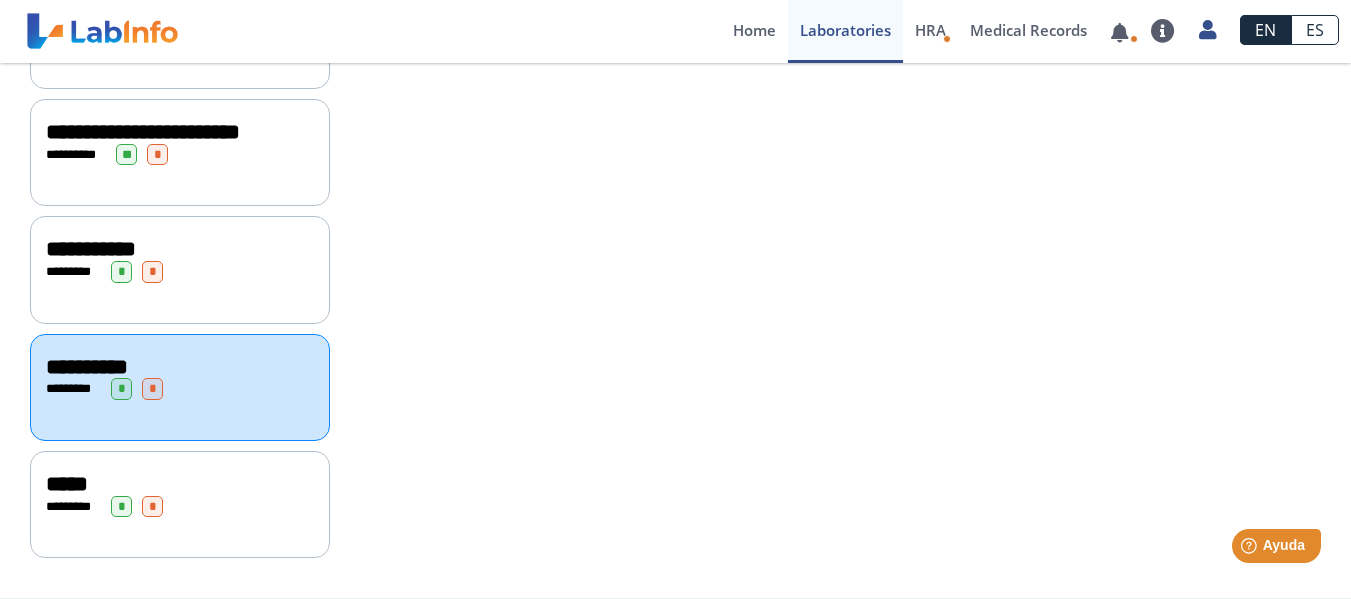 click on "***** Show Less * ******* * *" 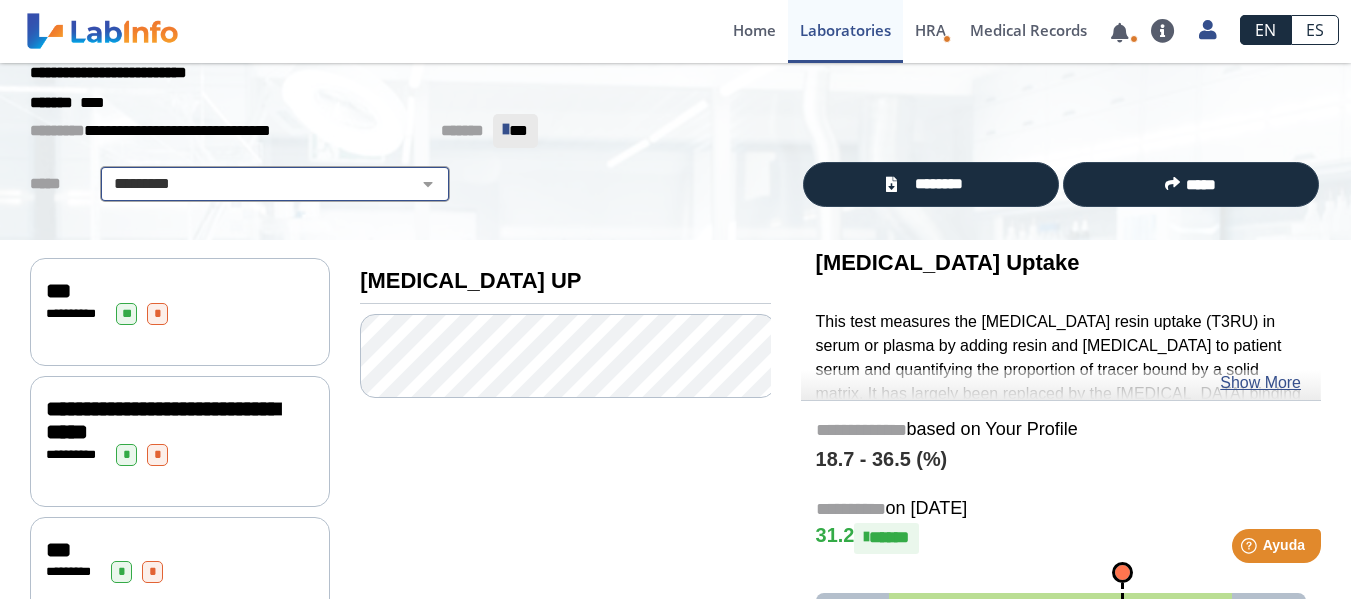 scroll, scrollTop: 0, scrollLeft: 0, axis: both 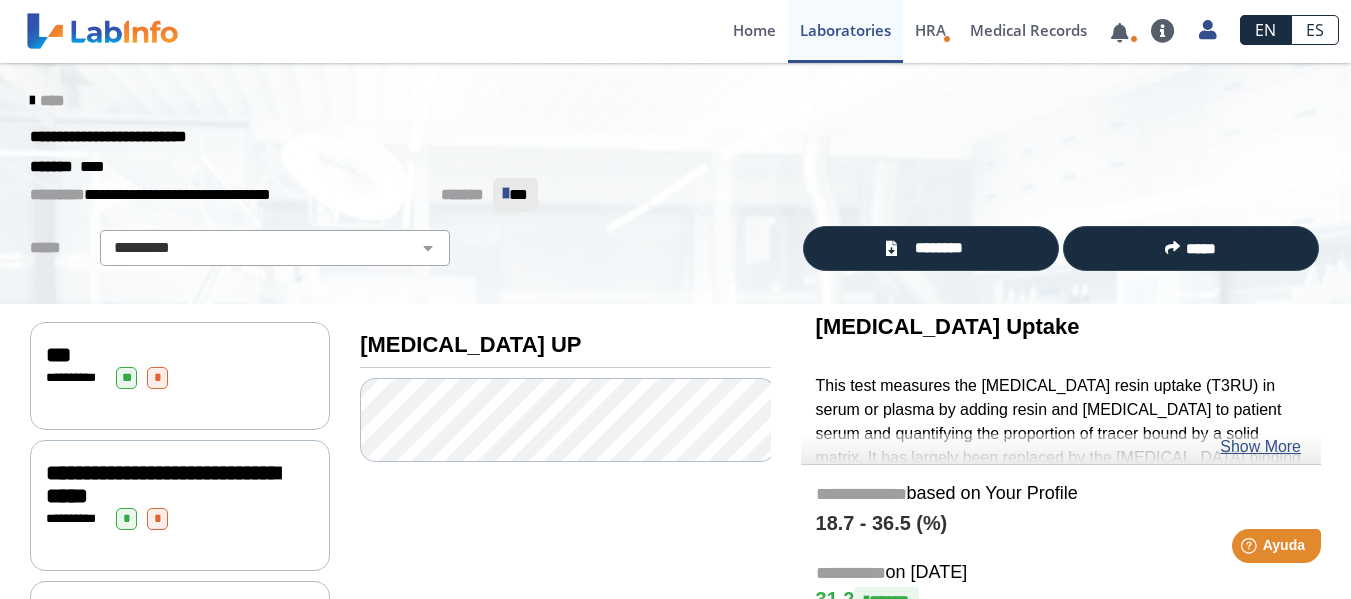 click on "****" 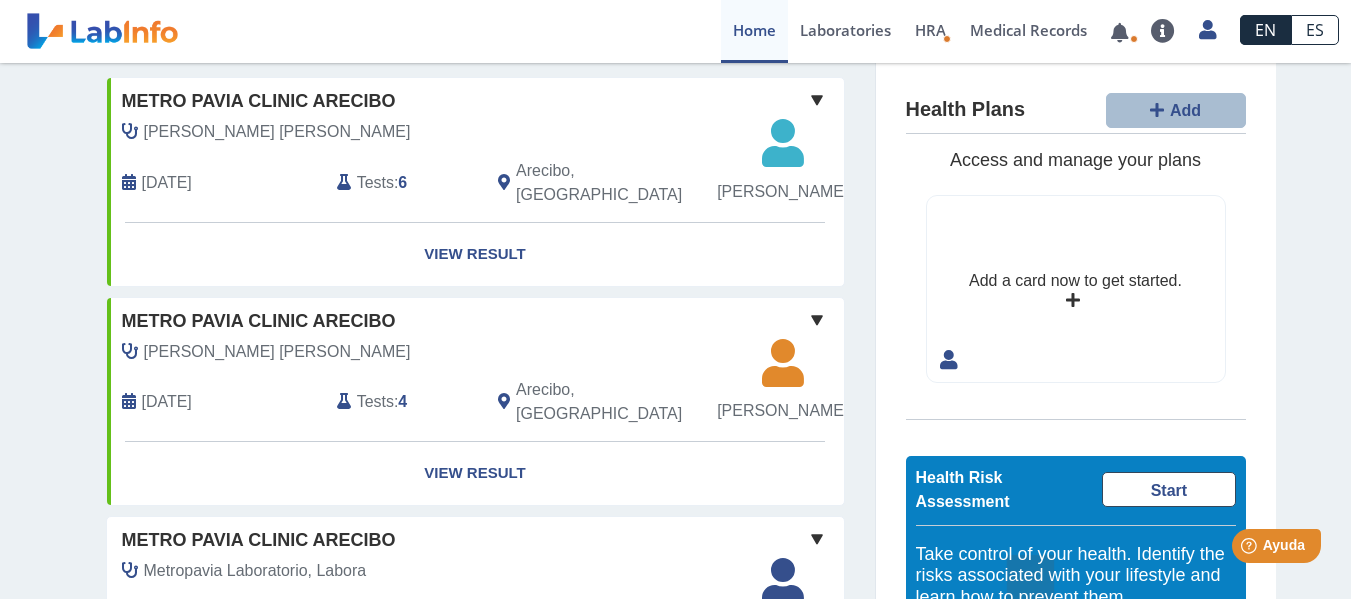 scroll, scrollTop: 100, scrollLeft: 0, axis: vertical 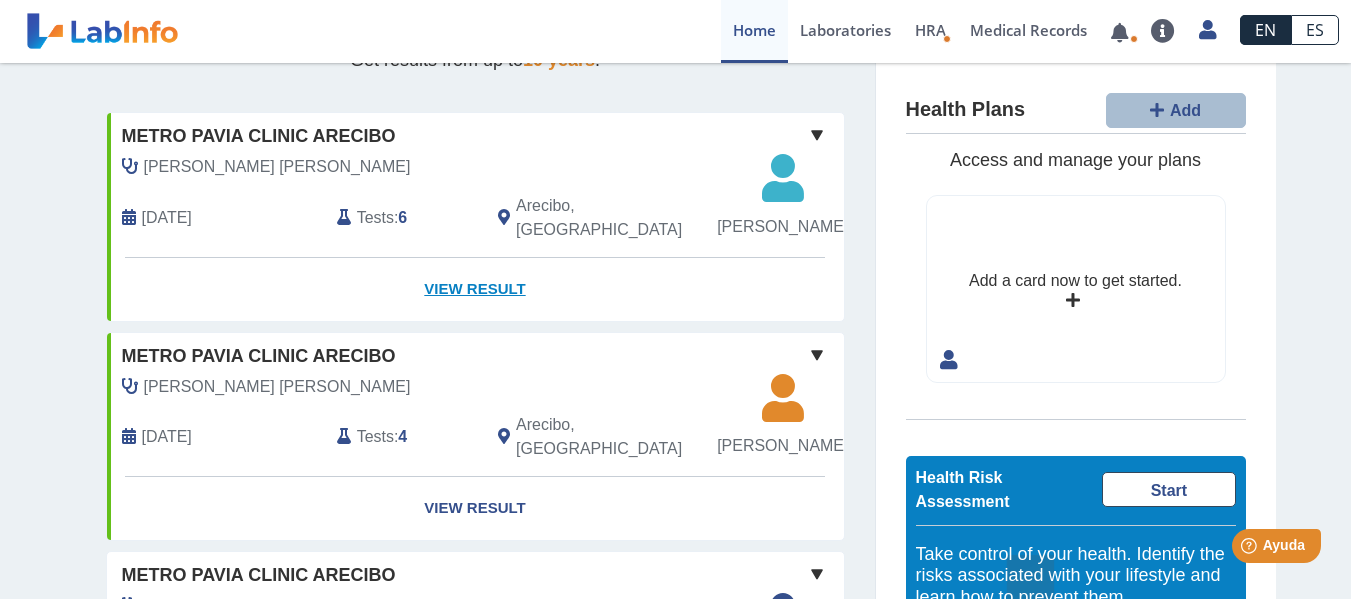 click on "View Result" 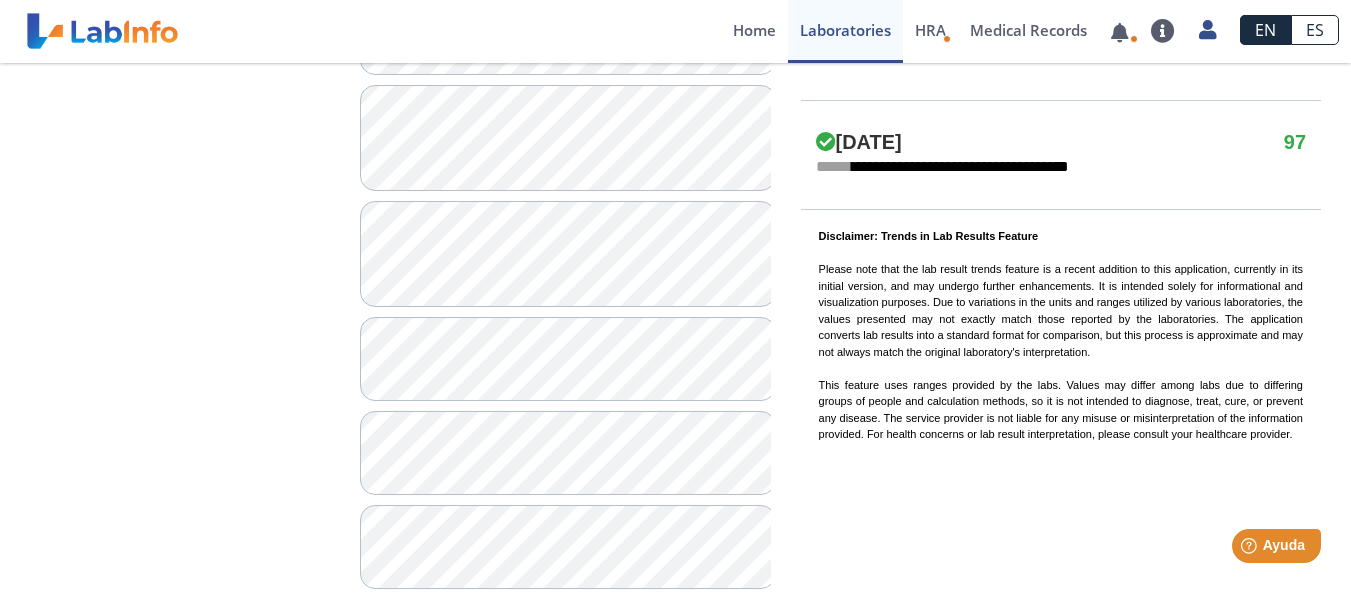 scroll, scrollTop: 1400, scrollLeft: 0, axis: vertical 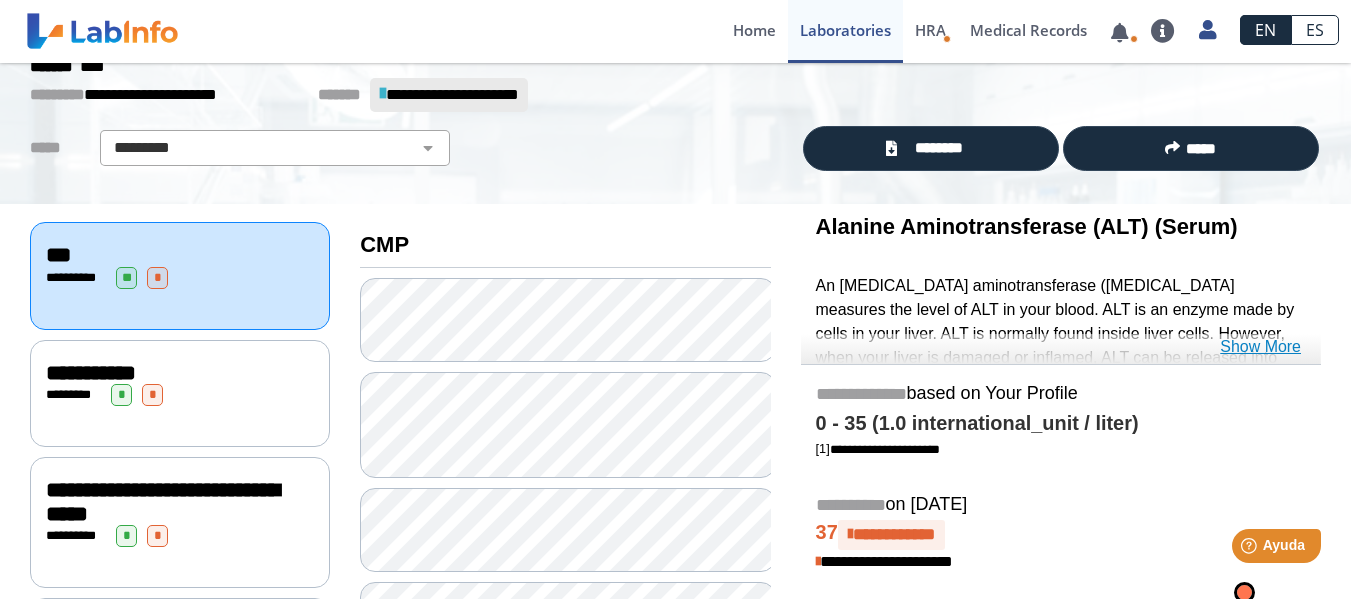click on "Show More" 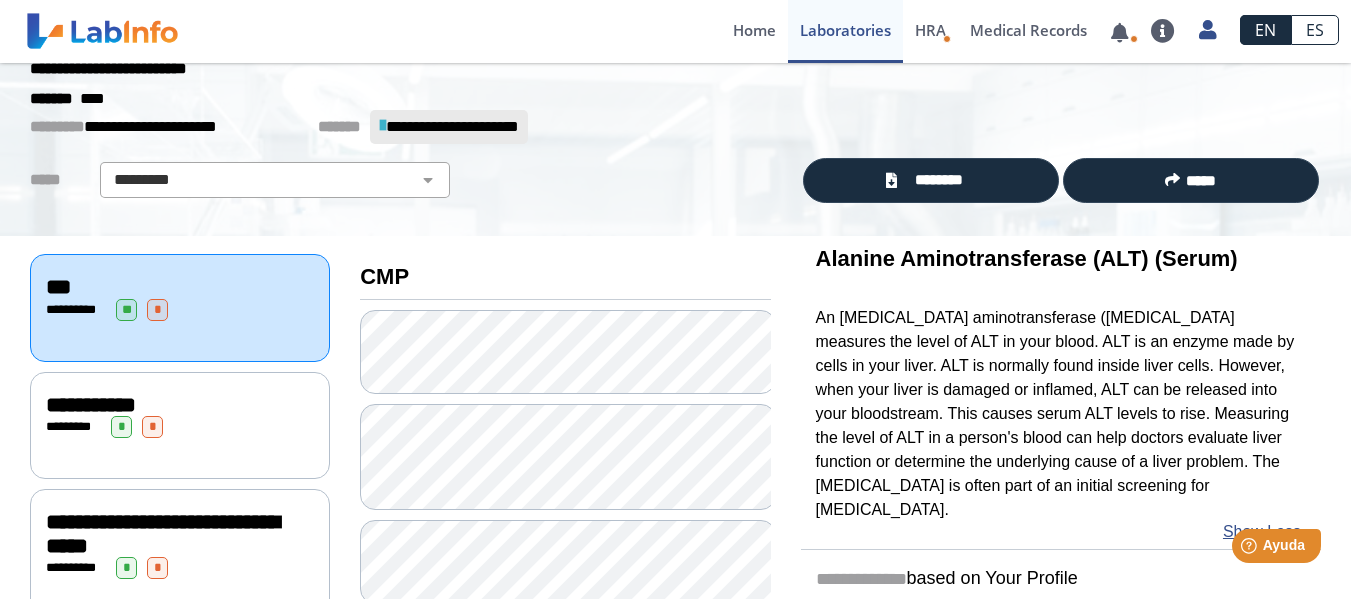 scroll, scrollTop: 67, scrollLeft: 0, axis: vertical 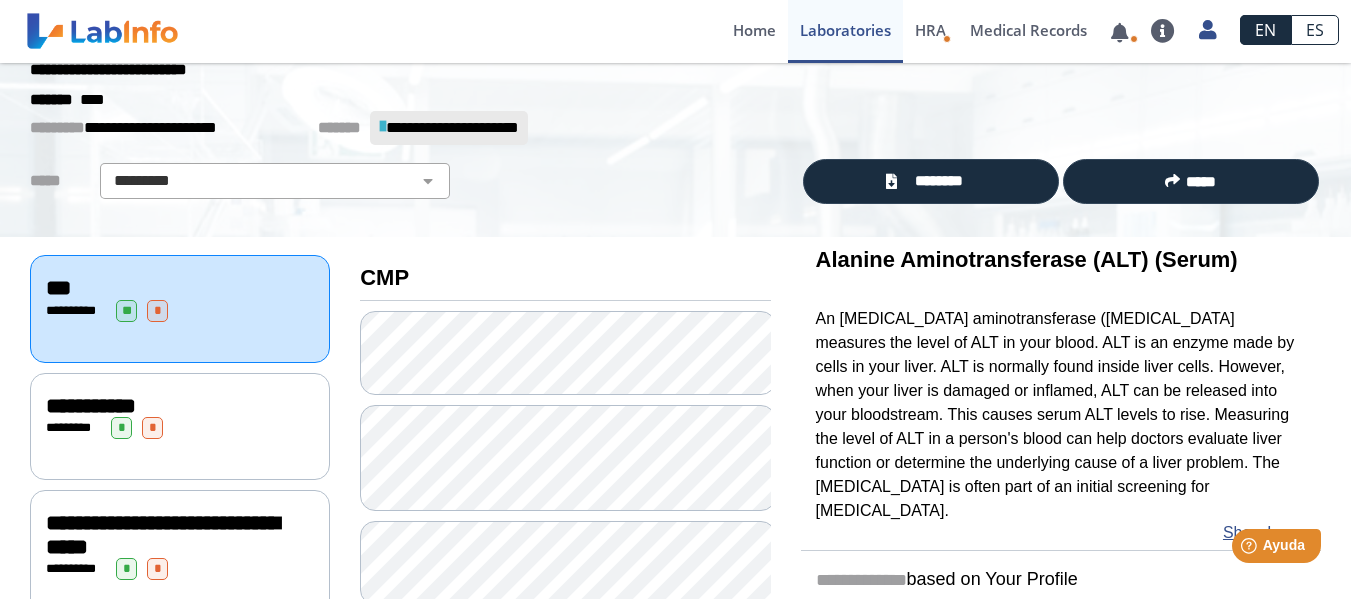 click on "**********" 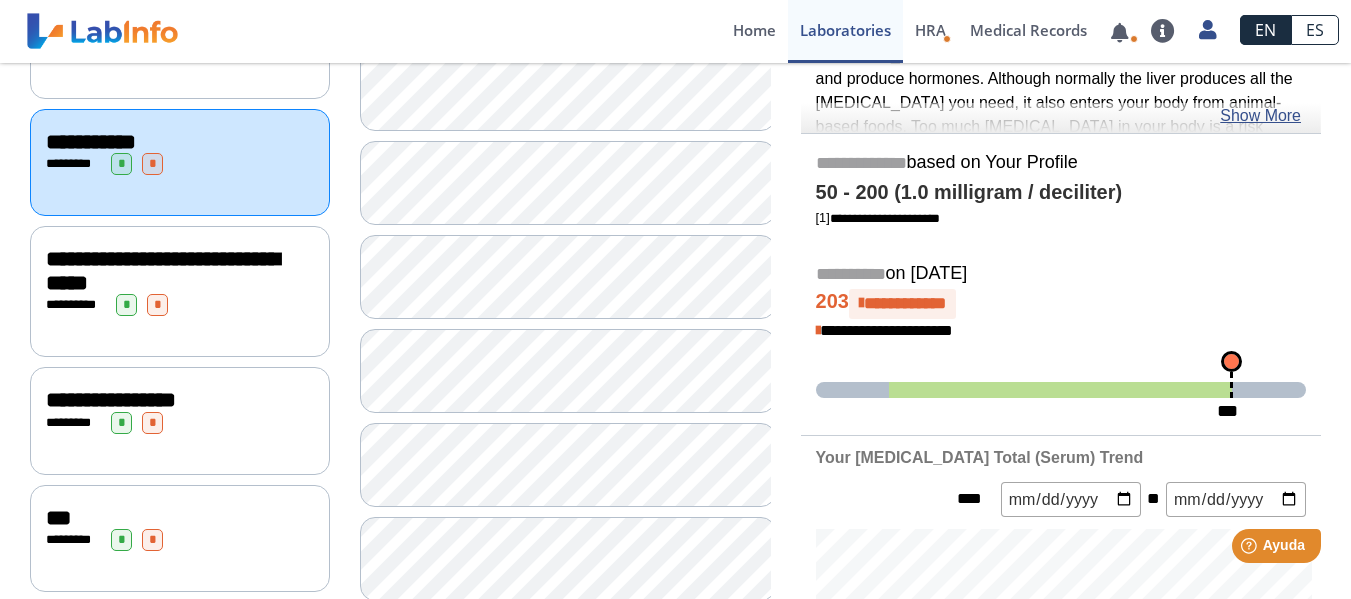 scroll, scrollTop: 367, scrollLeft: 0, axis: vertical 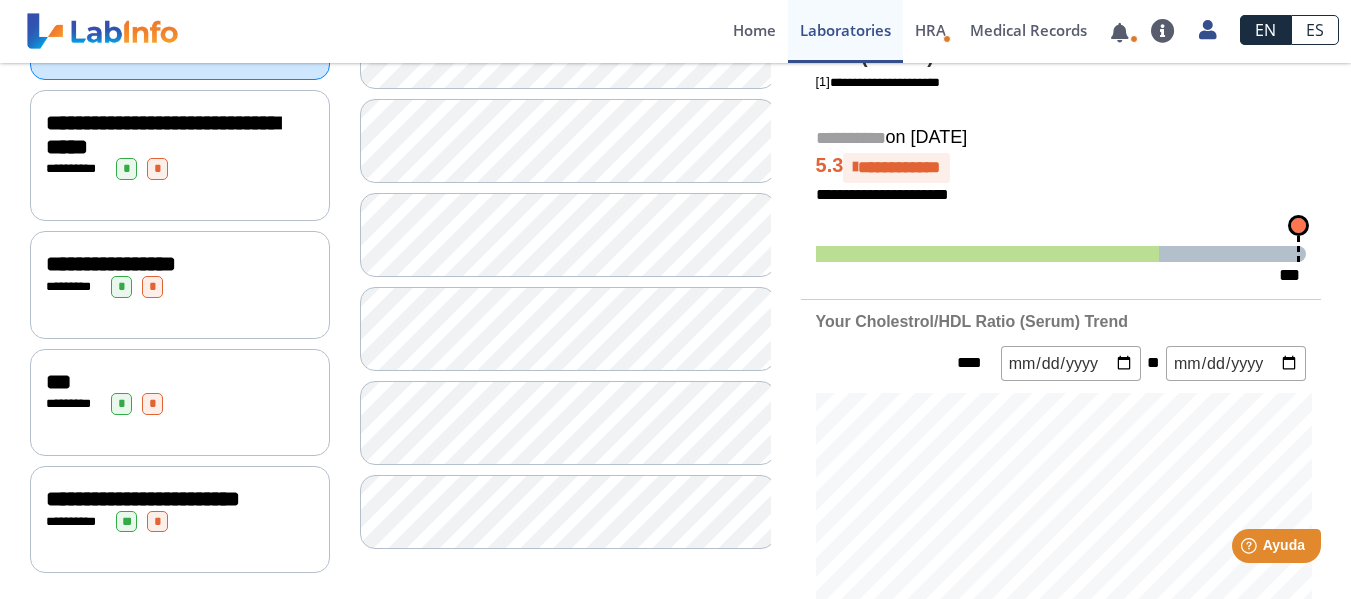 click on "**********" 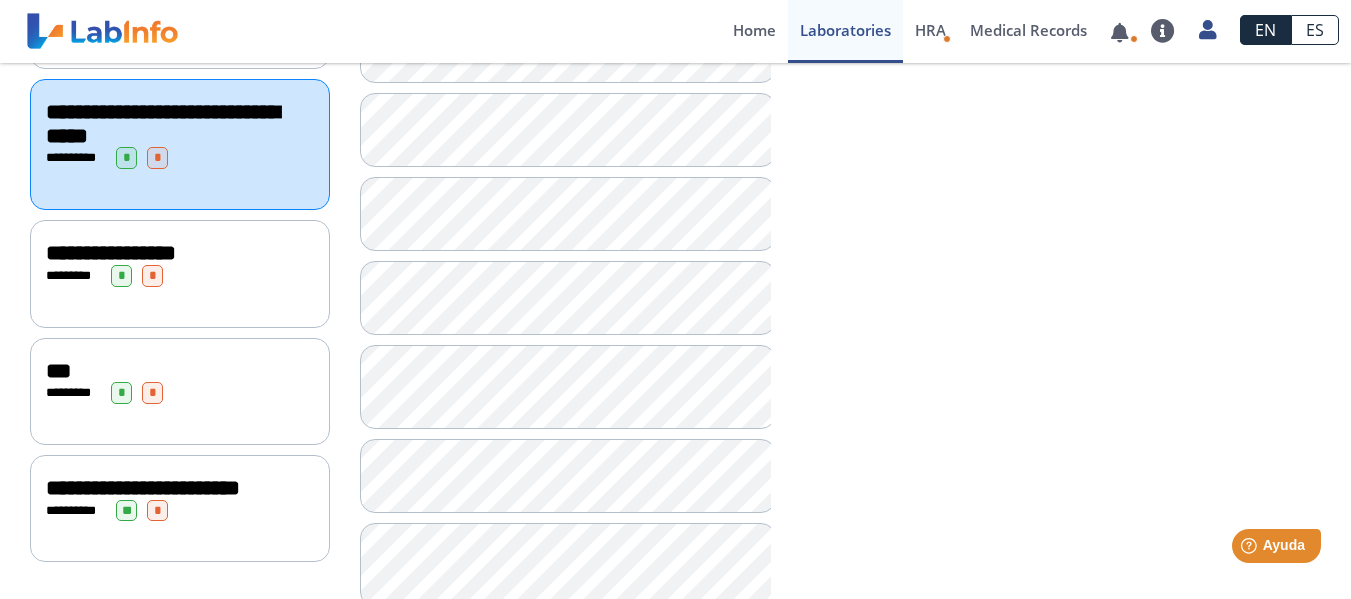 scroll, scrollTop: 459, scrollLeft: 0, axis: vertical 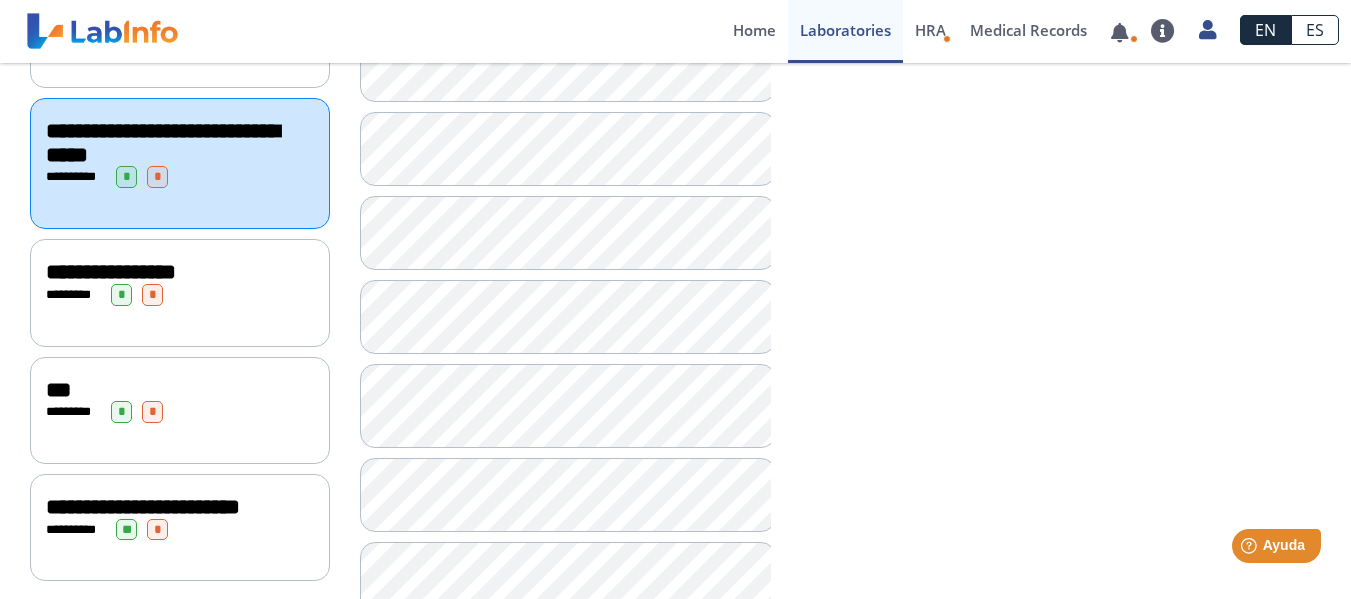 click on "**********" 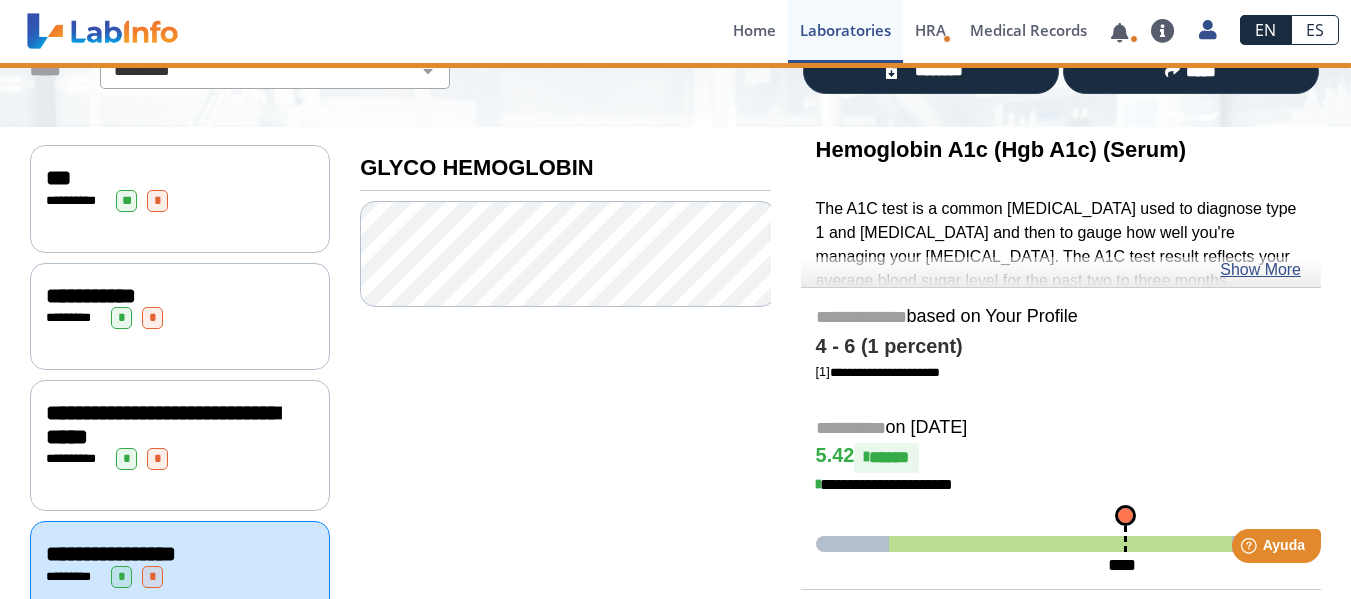 scroll, scrollTop: 159, scrollLeft: 0, axis: vertical 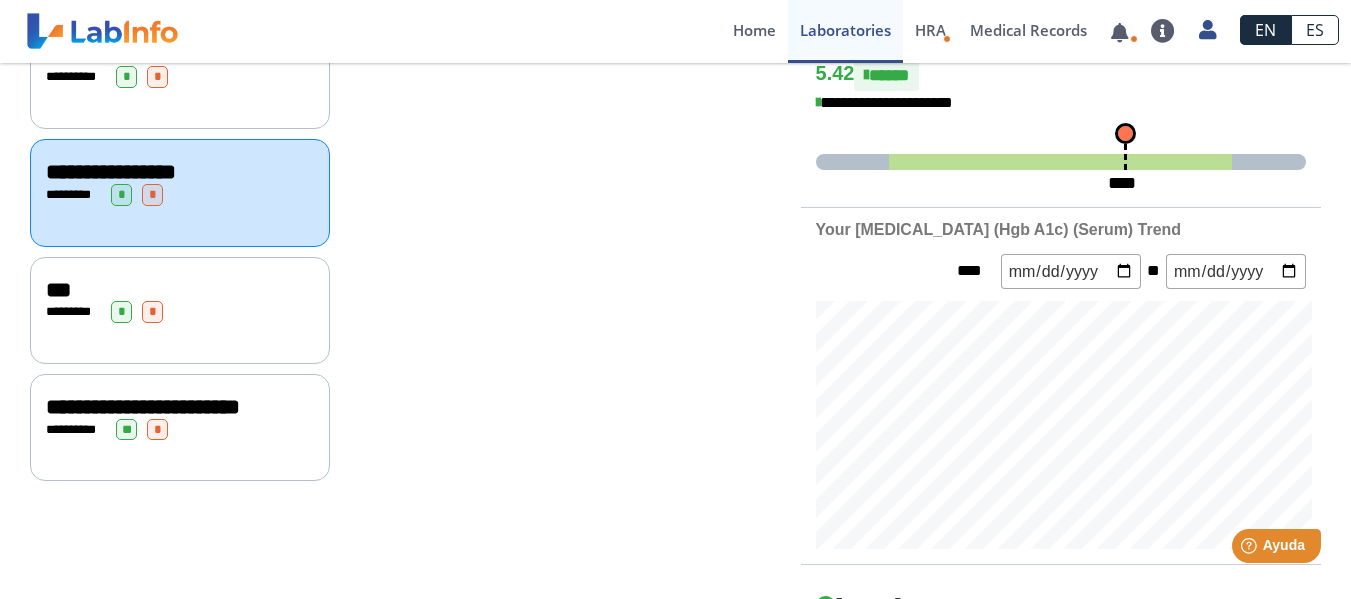 click on "* ******* * *" 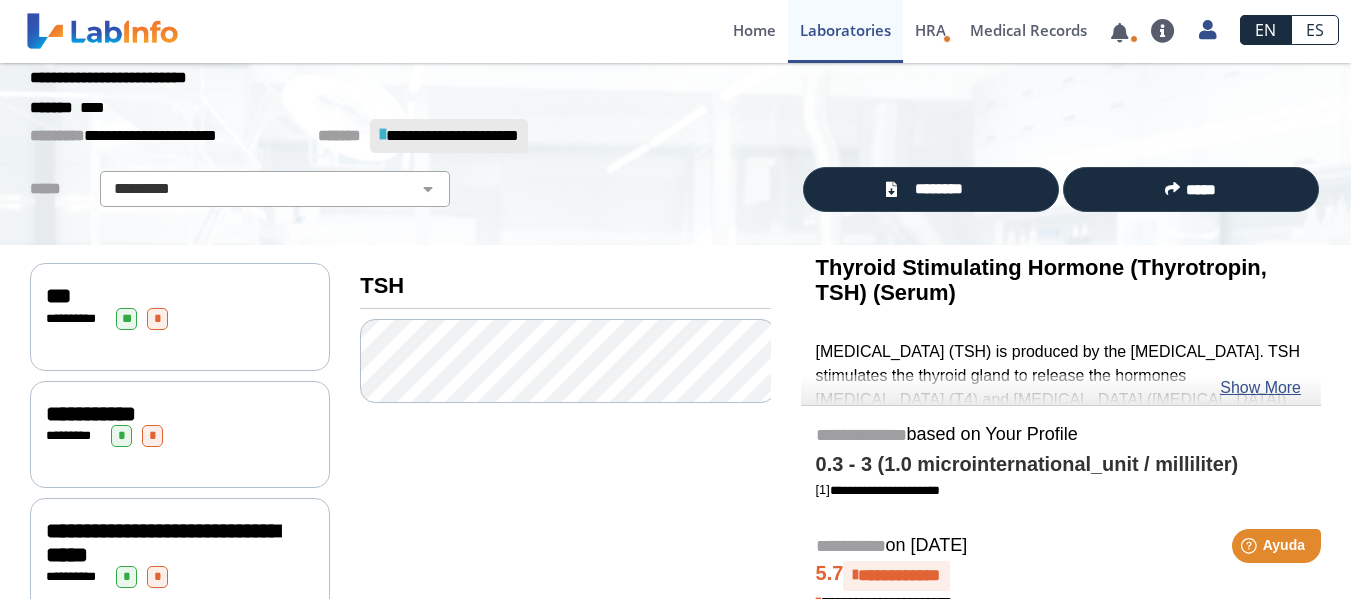 scroll, scrollTop: 159, scrollLeft: 0, axis: vertical 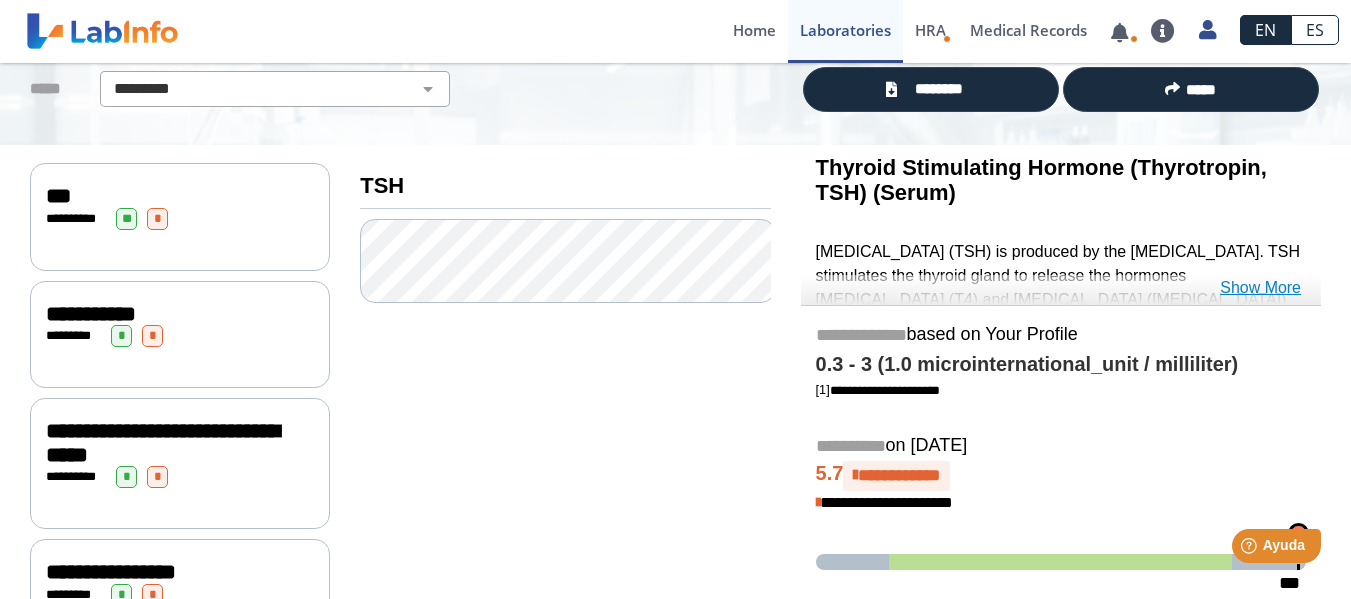 click on "Show More" 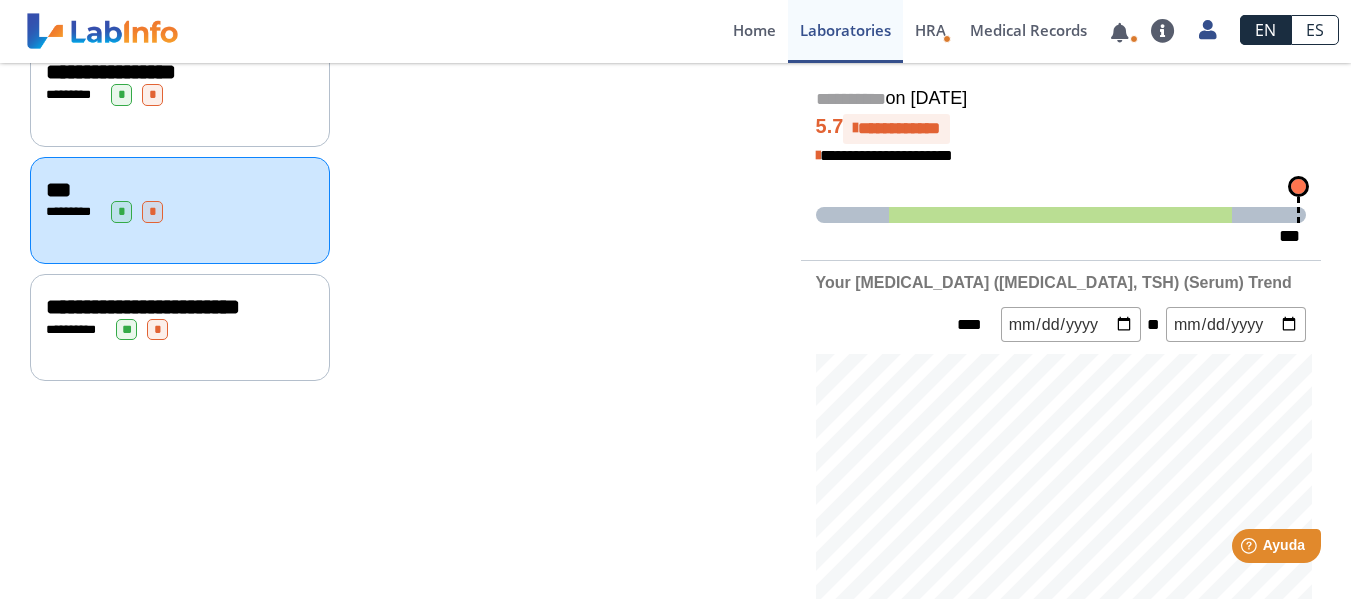 scroll, scrollTop: 759, scrollLeft: 0, axis: vertical 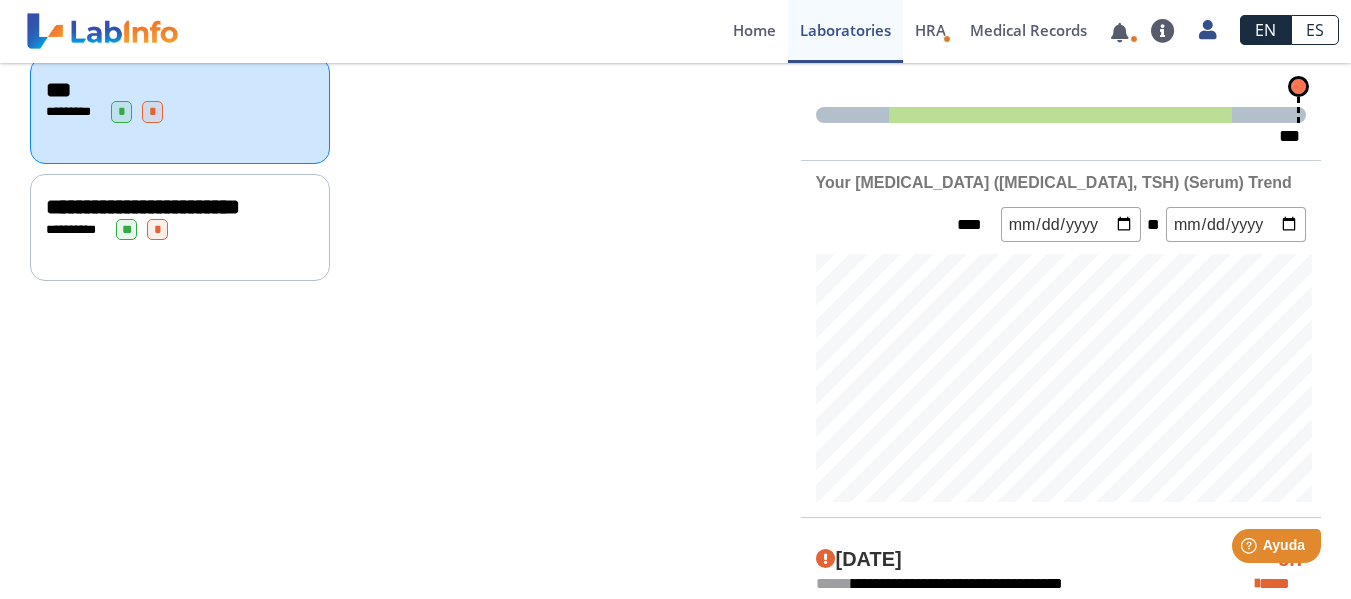 click on "**********" 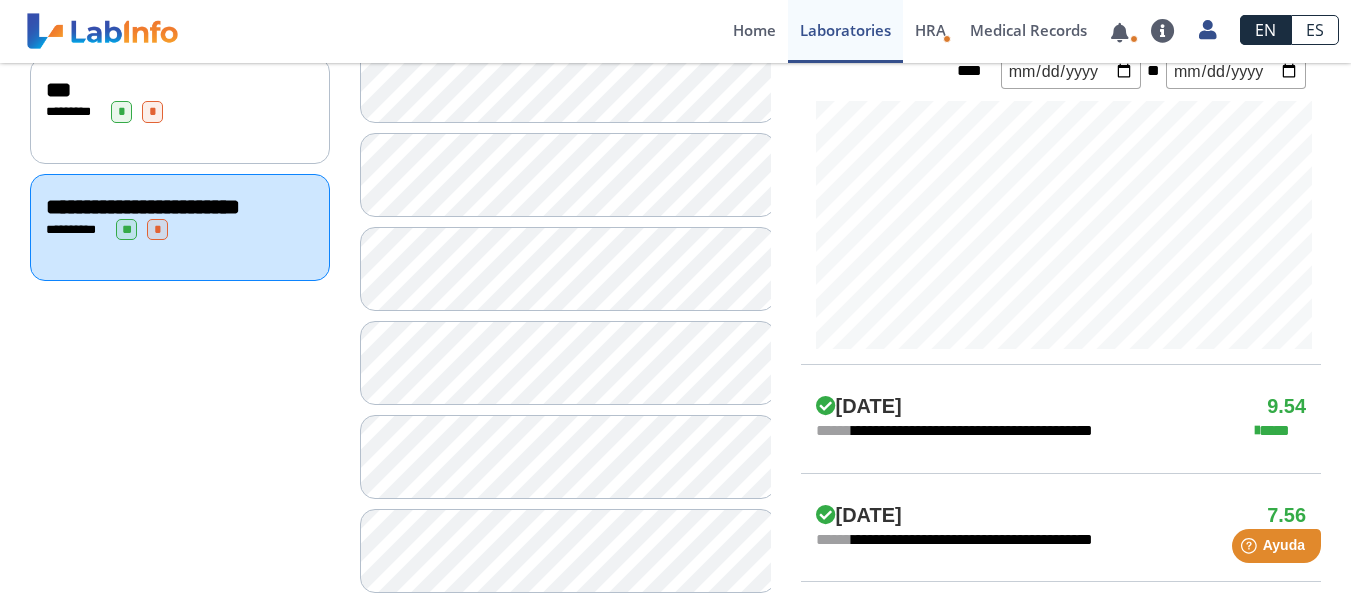 click on "Metro Pavia Clinic Arecibo  sent new lab results For  Diana M. –  about 2 hours ago  Metro Pavia Clinic Arecibo  sent new lab results For  Diana M. –  about 2 hours ago  Metro Pavia Clinic Arecibo  sent new lab results For  Diana M. –  about 2 hours ago  Metro Pavia Clinic Arecibo  sent new lab results For  Diana M. –  about 2 hours ago  Metro Pavia Clinic Arecibo  sent new lab results For  Diana M. –  about 2 hours ago  Metro Pavia Clinic Arecibo  sent new lab results For  Diana M. –  about 2 hours ago  Metro Pavia Clinic Arecibo  sent new lab results For  Diana M. –  about 2 hours ago  Metro Pavia Clinic Arecibo  sent new lab results For  Diana M. –  about 4 hours ago  Metro Pavia Clinic Arecibo  sent new lab results For  Diana M. –  about 4 hours ago  Metro Pavia Clinic Arecibo  sent new lab results For  Diana M. –  about 4 hours ago Loading... FAQ Privacy Policy Profile Privacy Settings Log Out" at bounding box center [443, 31] 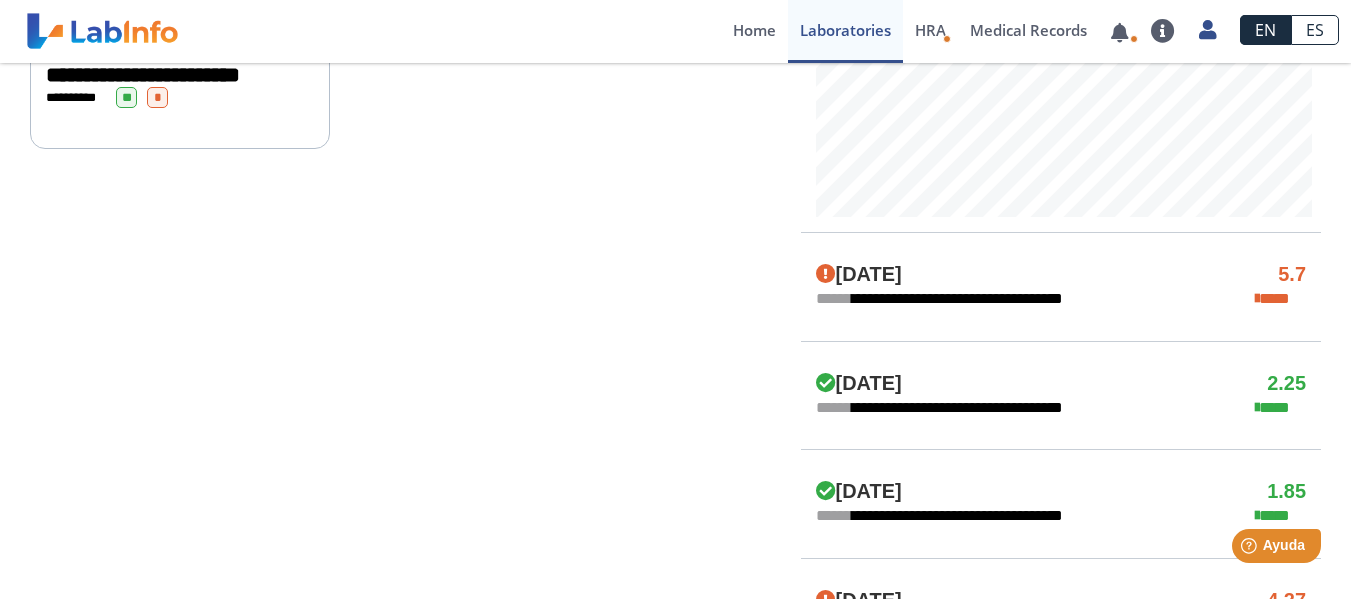 scroll, scrollTop: 959, scrollLeft: 0, axis: vertical 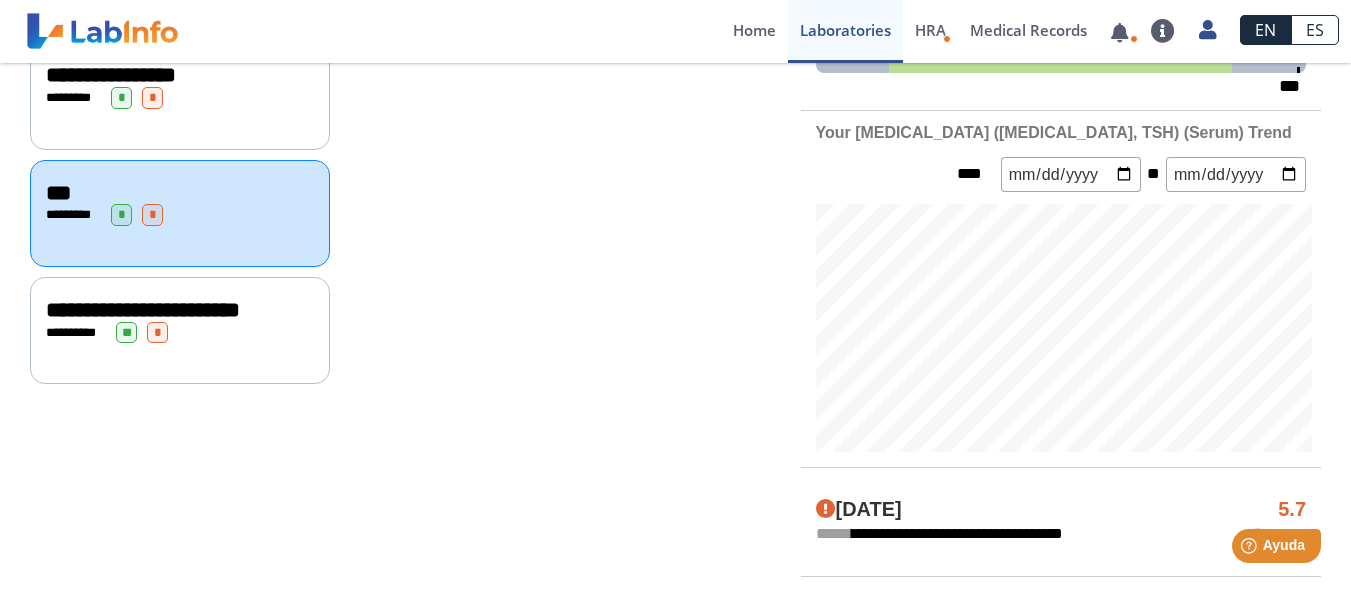 click on "** ******* ** *" 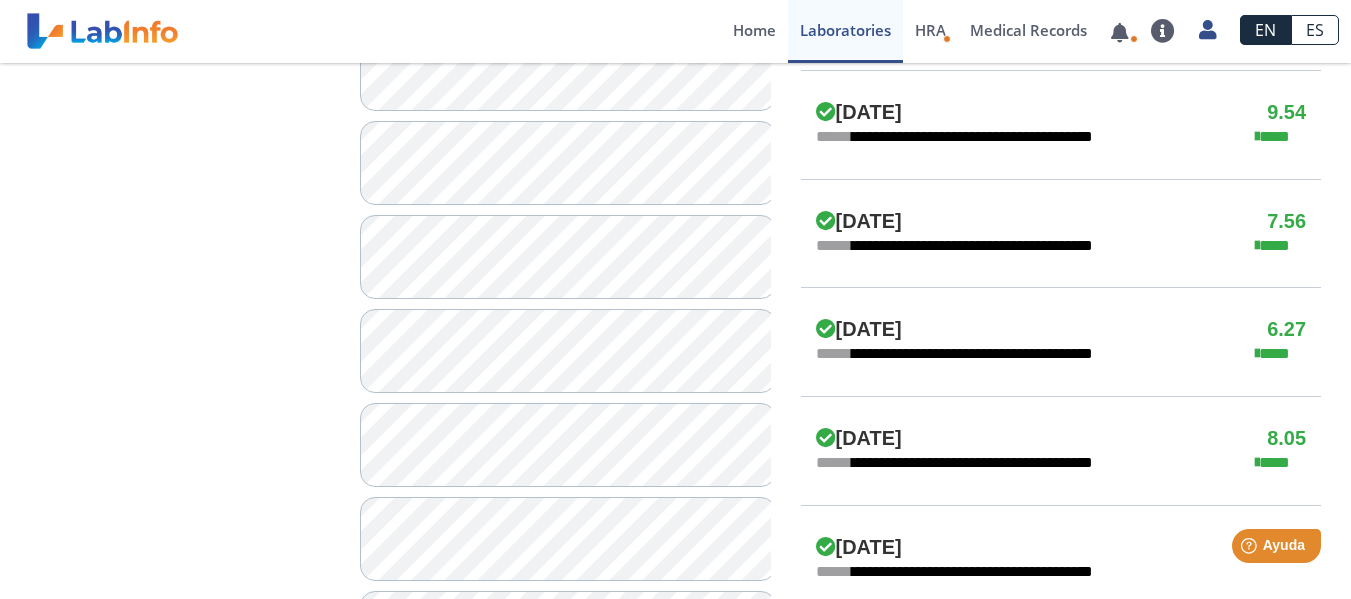 scroll, scrollTop: 1056, scrollLeft: 0, axis: vertical 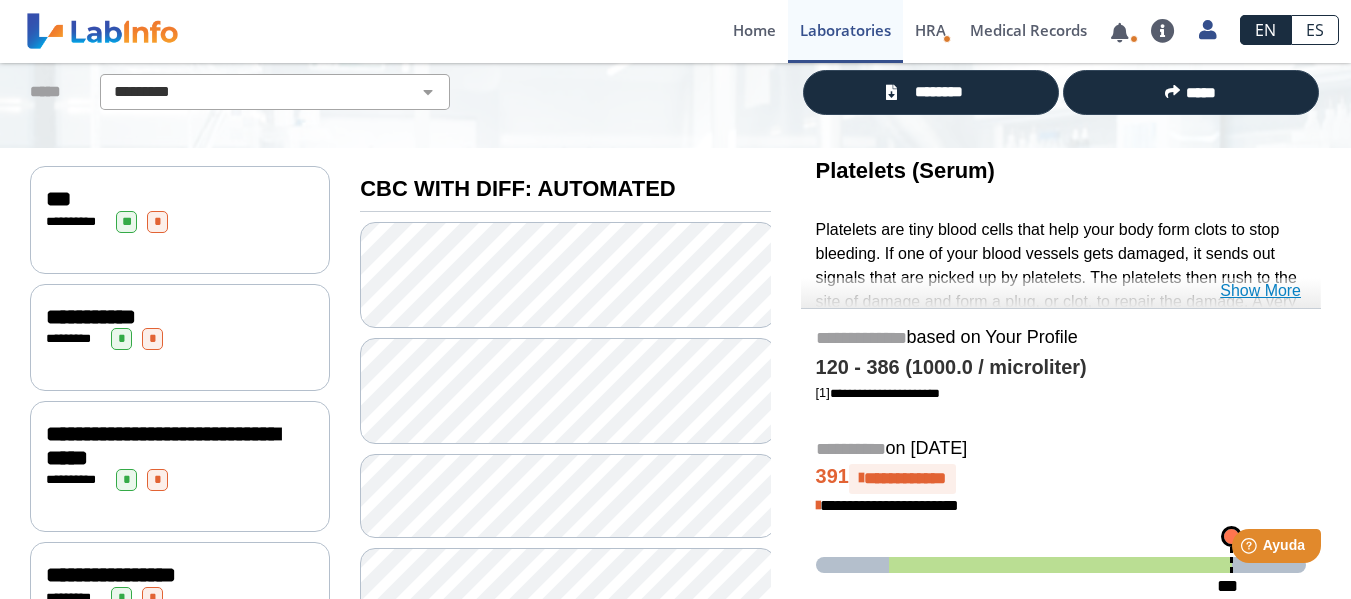 click on "Show More" 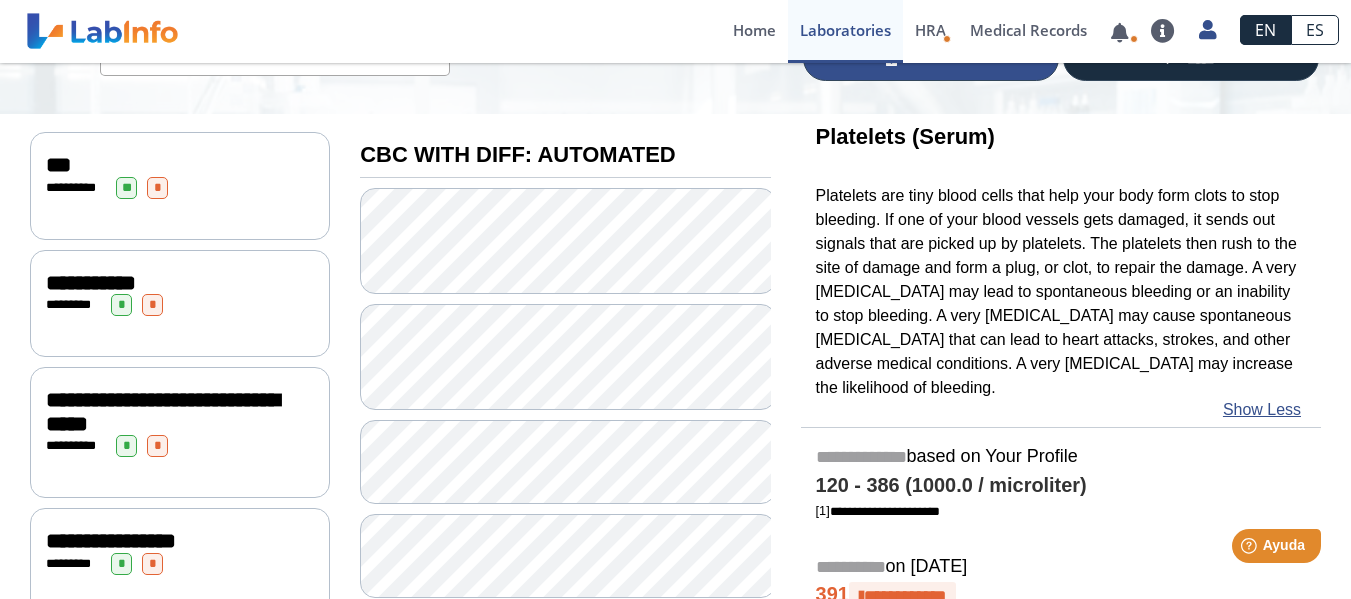 scroll, scrollTop: 0, scrollLeft: 0, axis: both 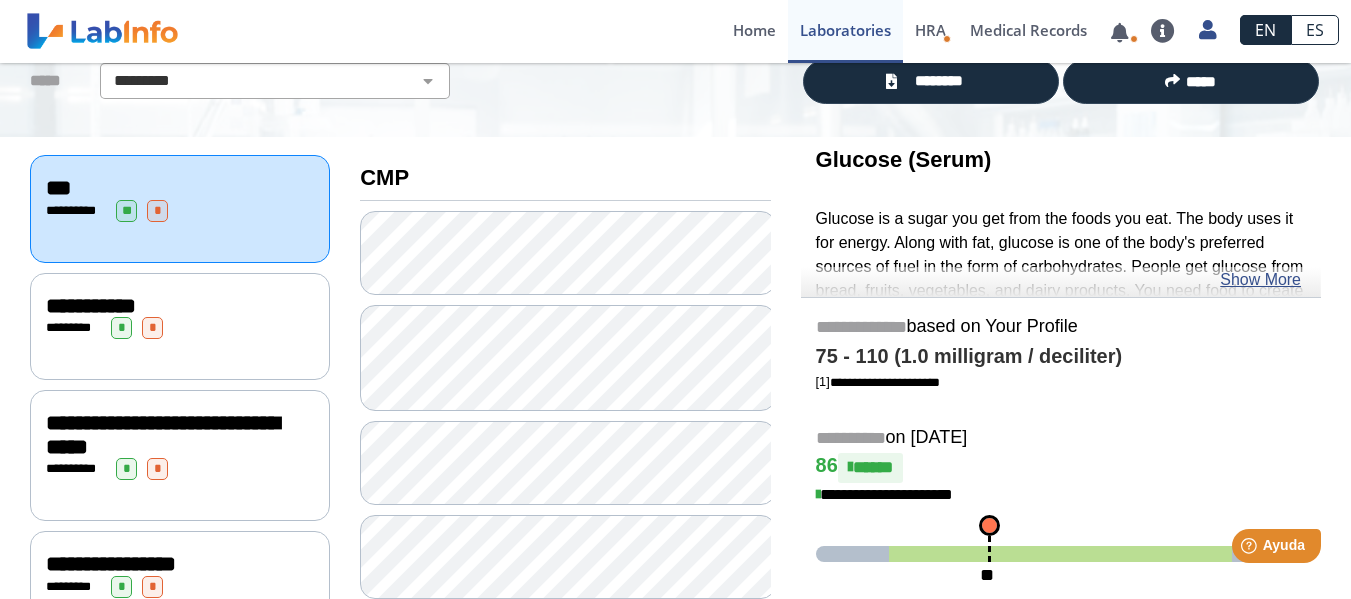 click on "* ******* * *" 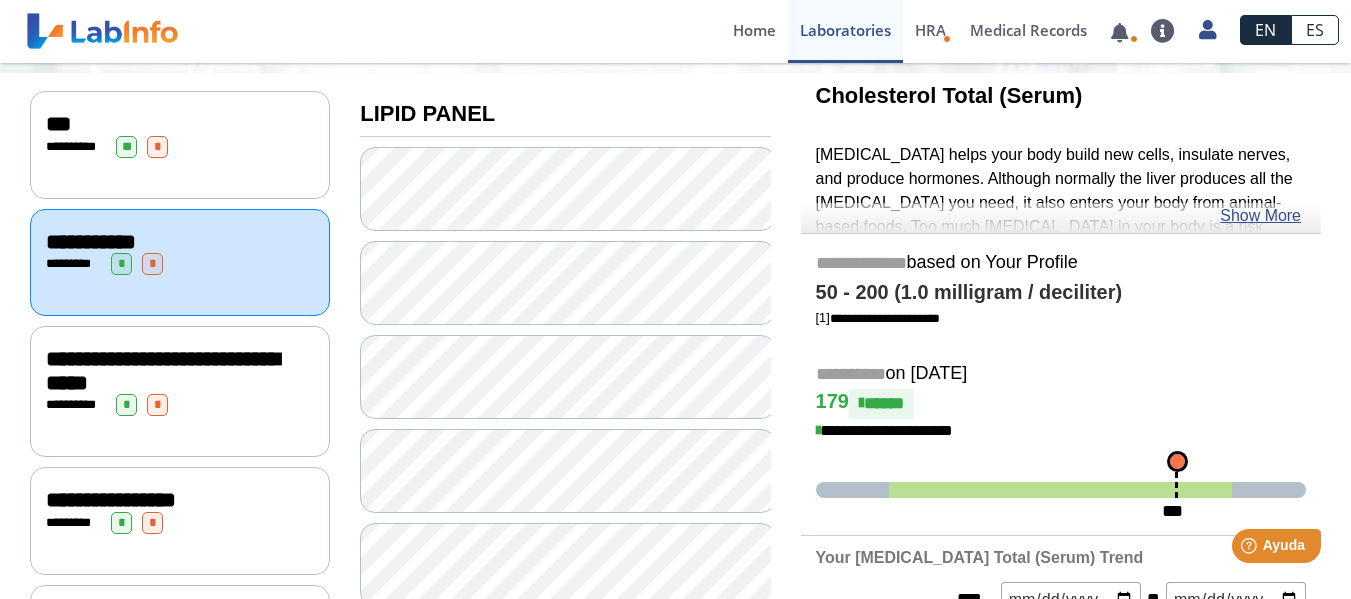 scroll, scrollTop: 267, scrollLeft: 0, axis: vertical 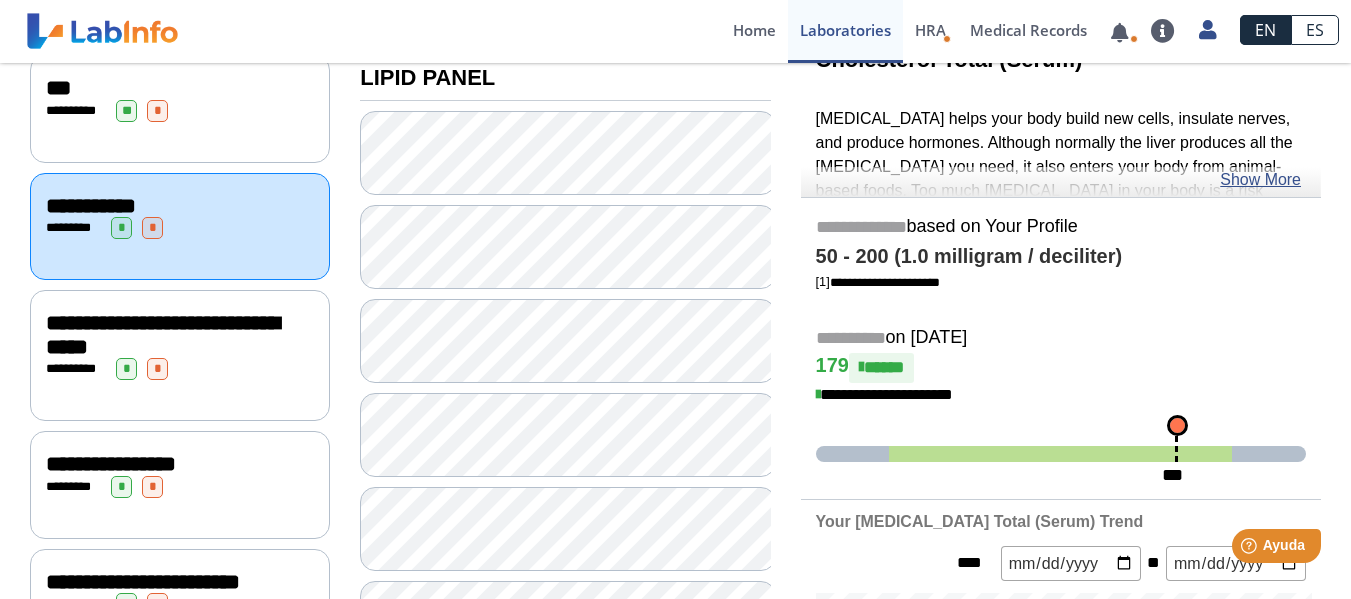 click on "**********" 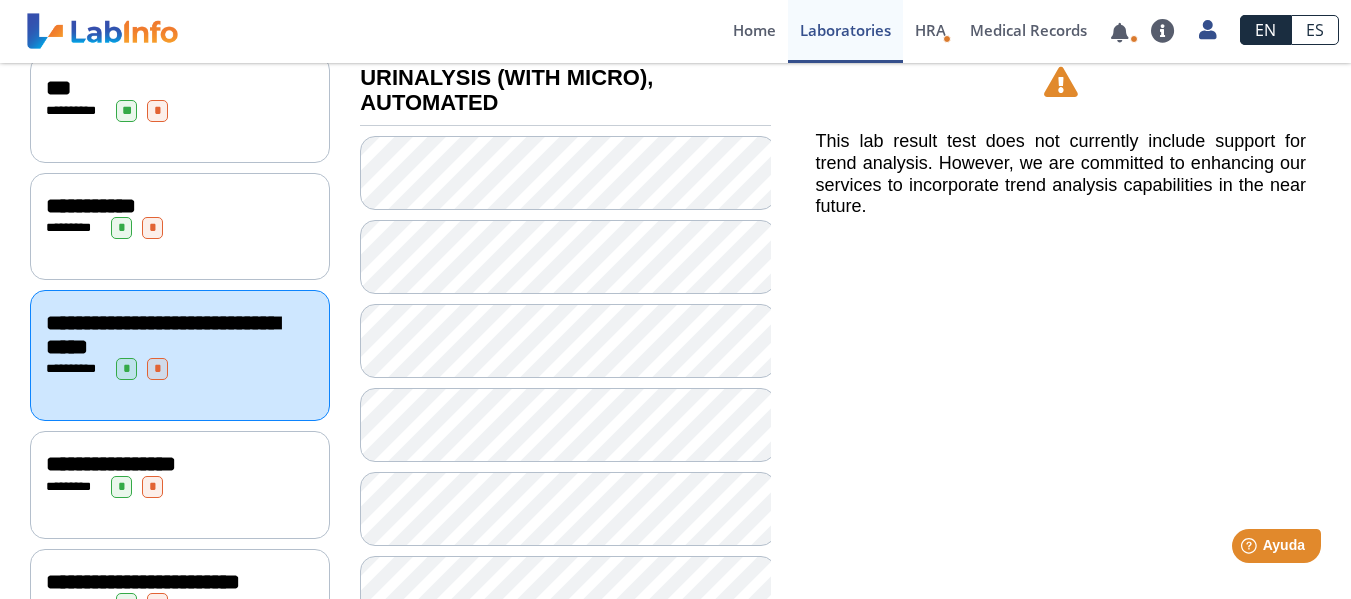 click on "**********" 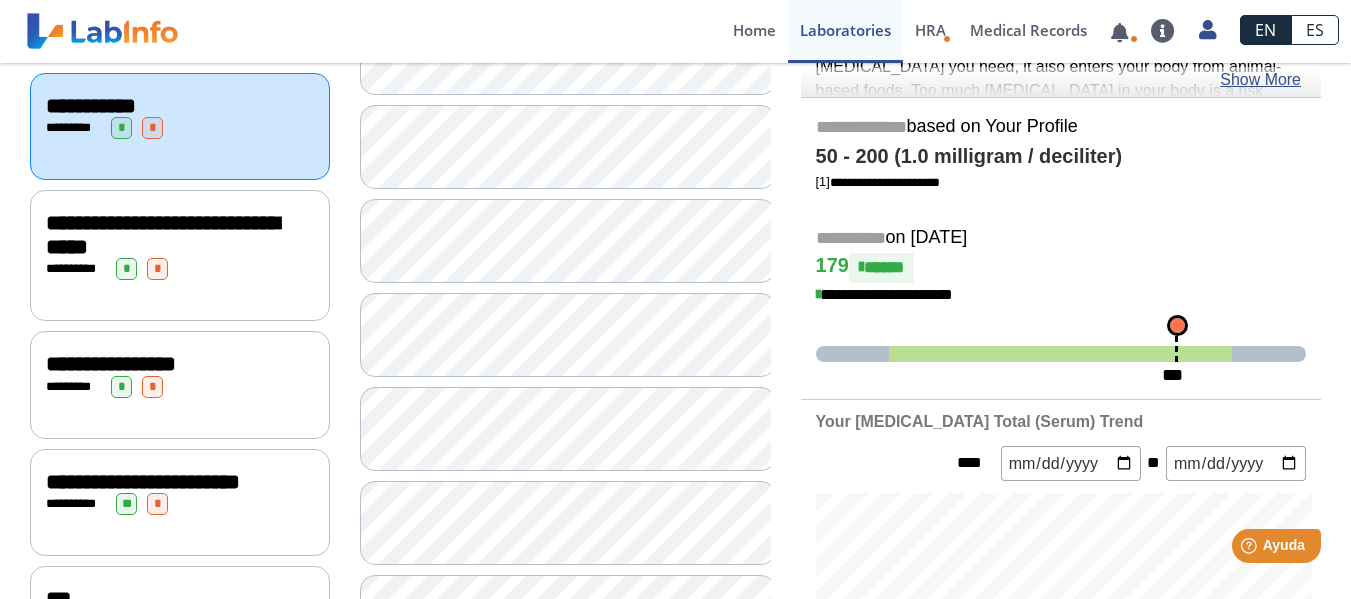 scroll, scrollTop: 467, scrollLeft: 0, axis: vertical 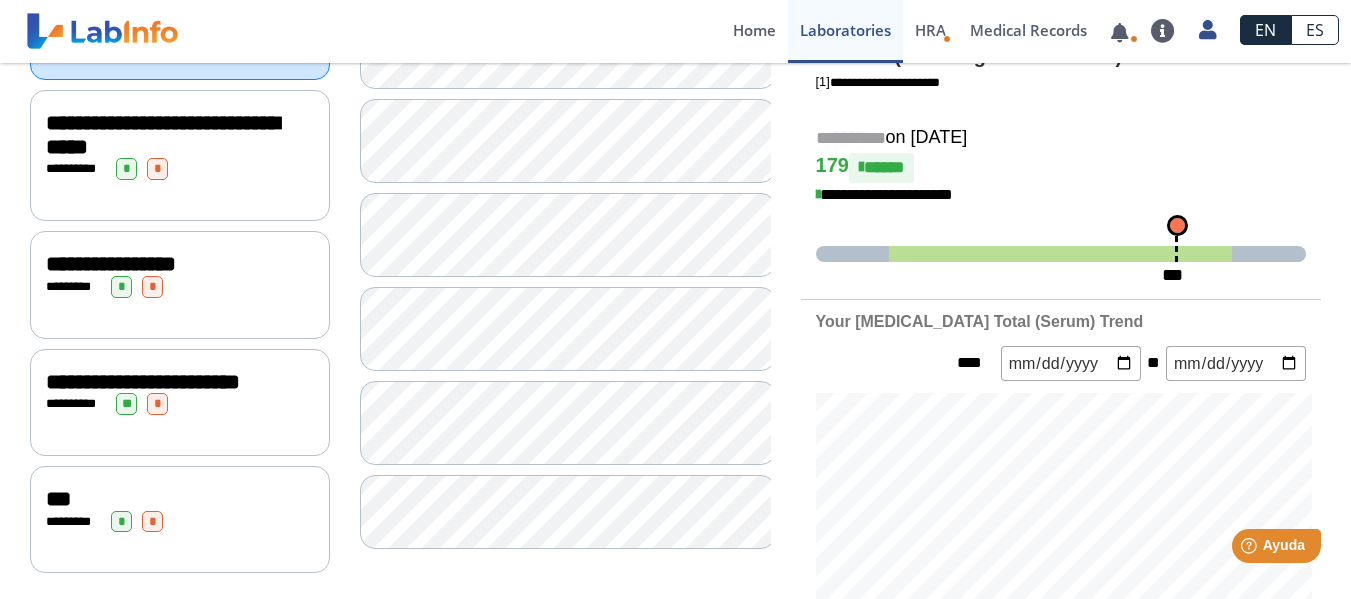 click on "**********" 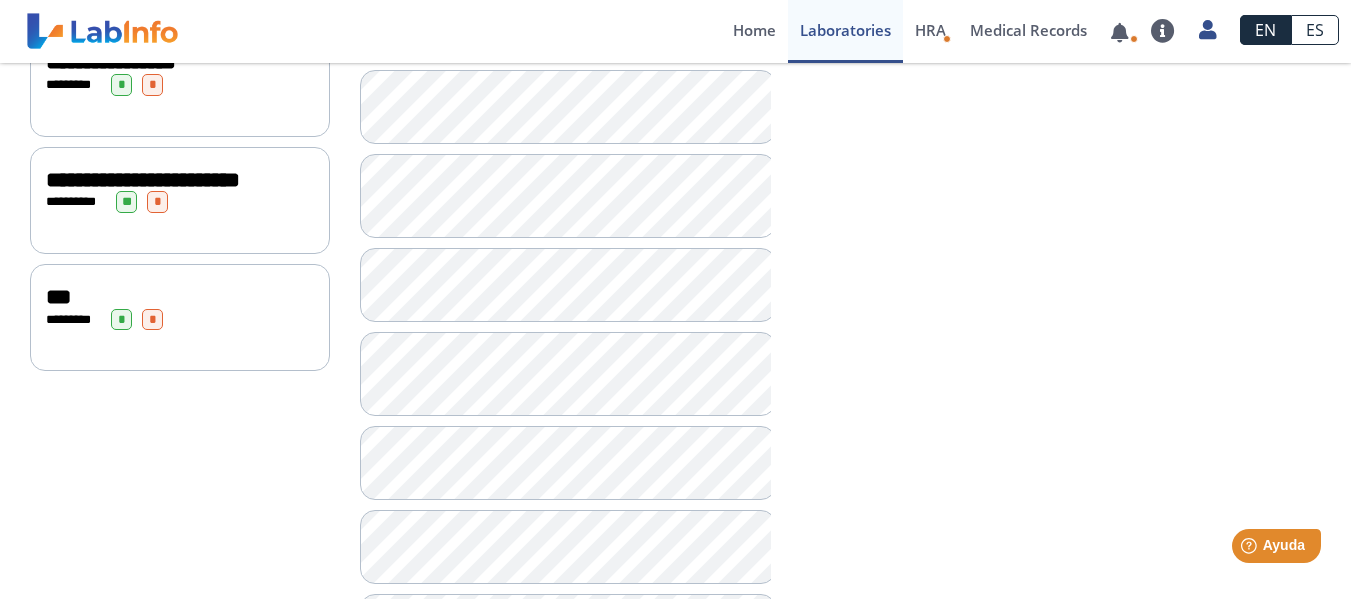scroll, scrollTop: 575, scrollLeft: 0, axis: vertical 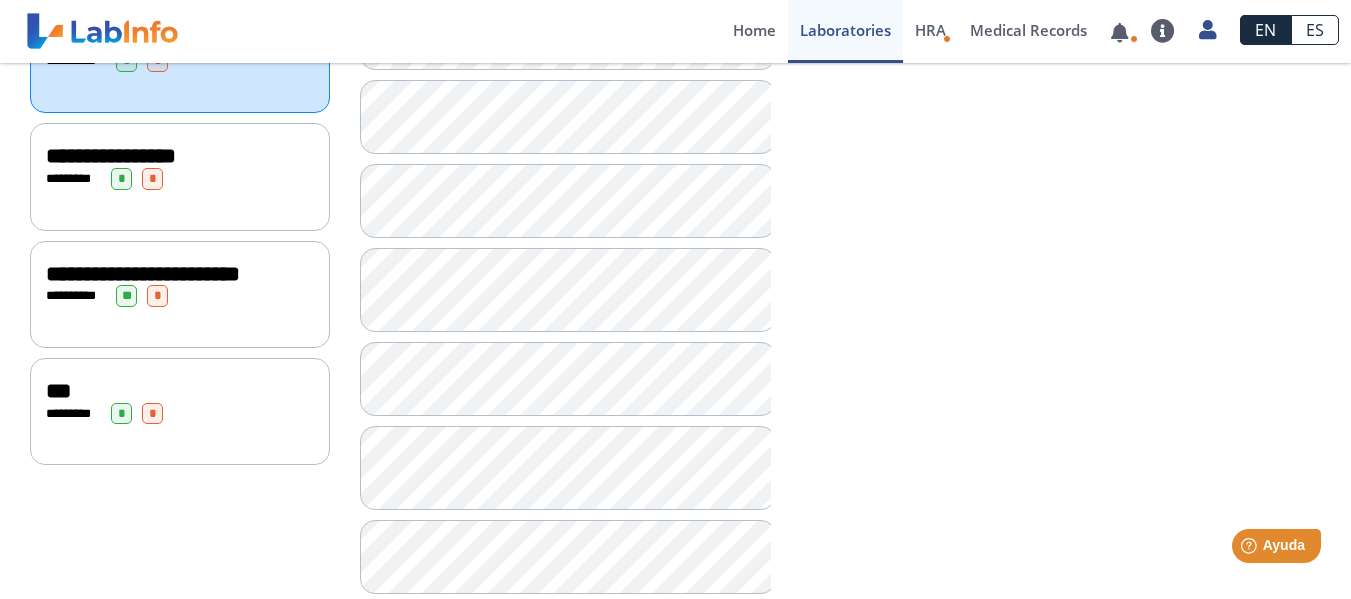 click on "**********" 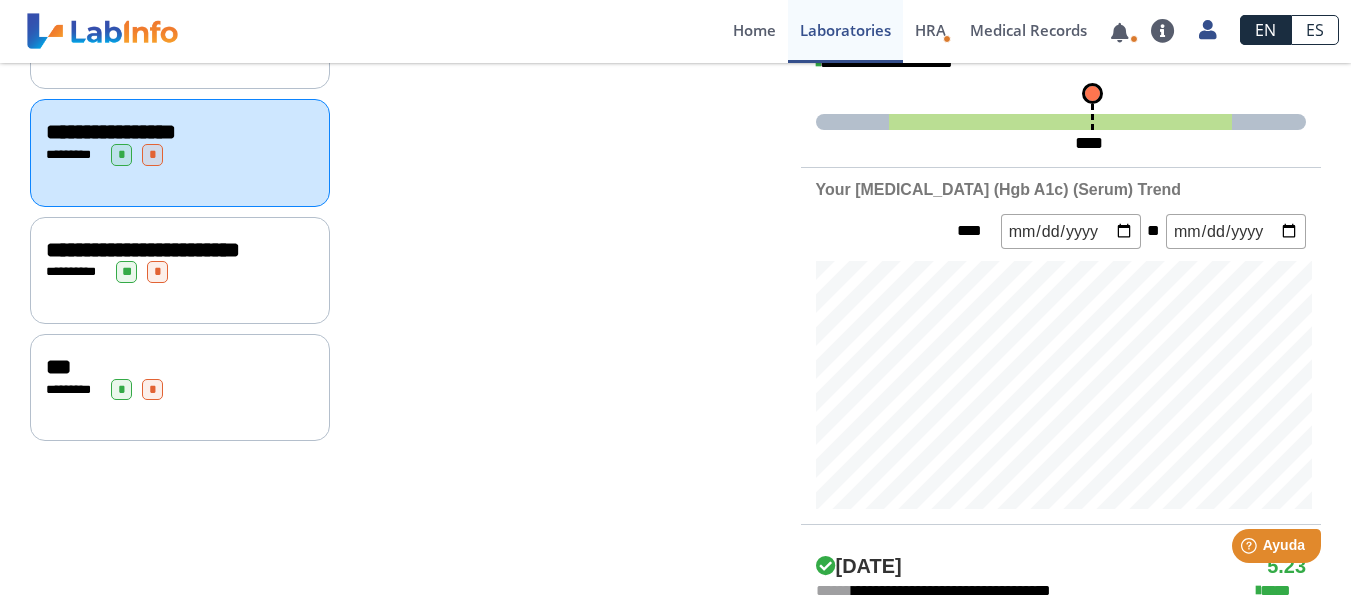scroll, scrollTop: 600, scrollLeft: 0, axis: vertical 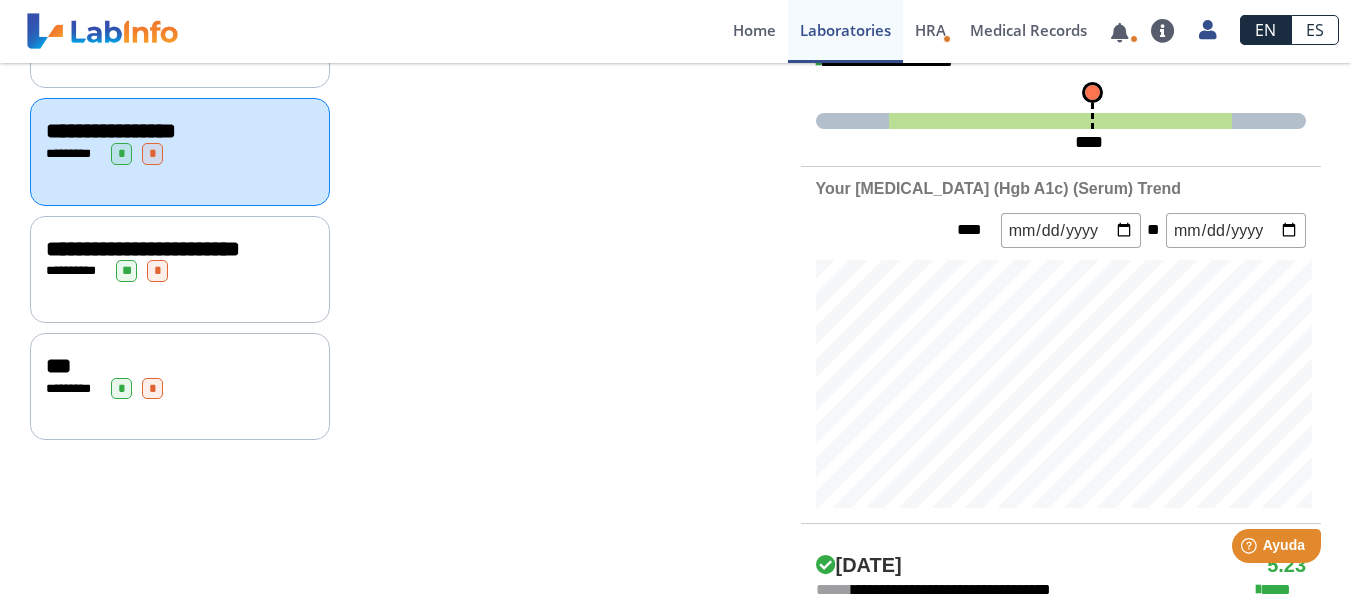 click on "** ******* ** *" 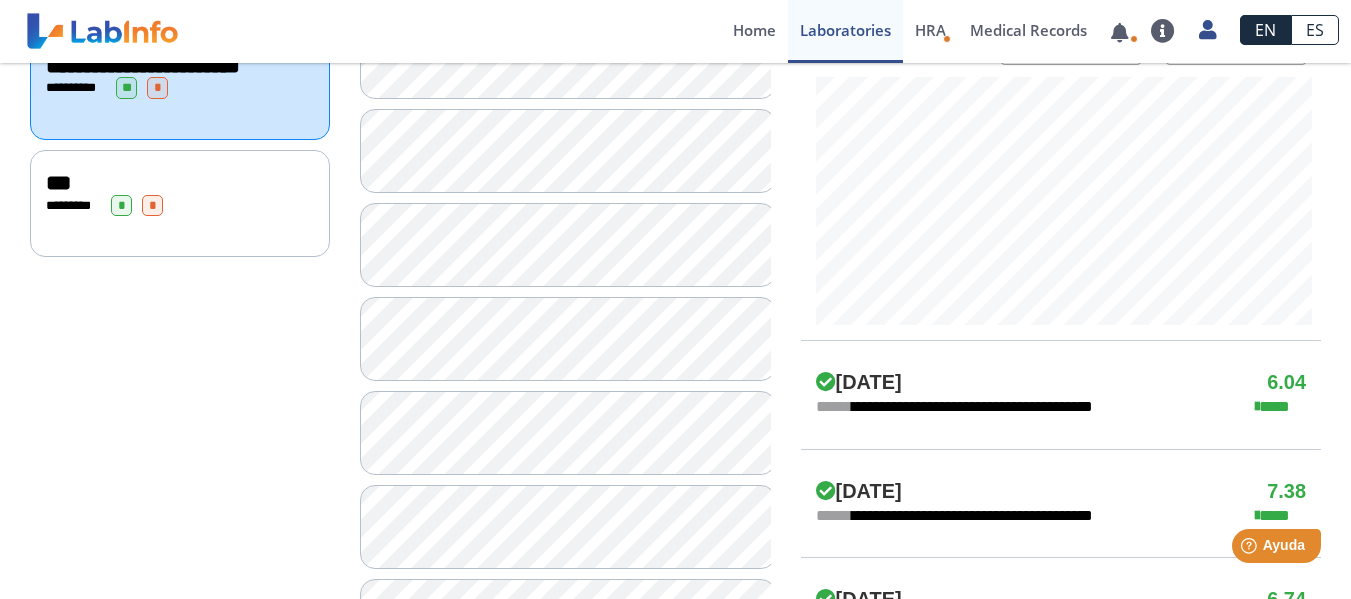 scroll, scrollTop: 737, scrollLeft: 0, axis: vertical 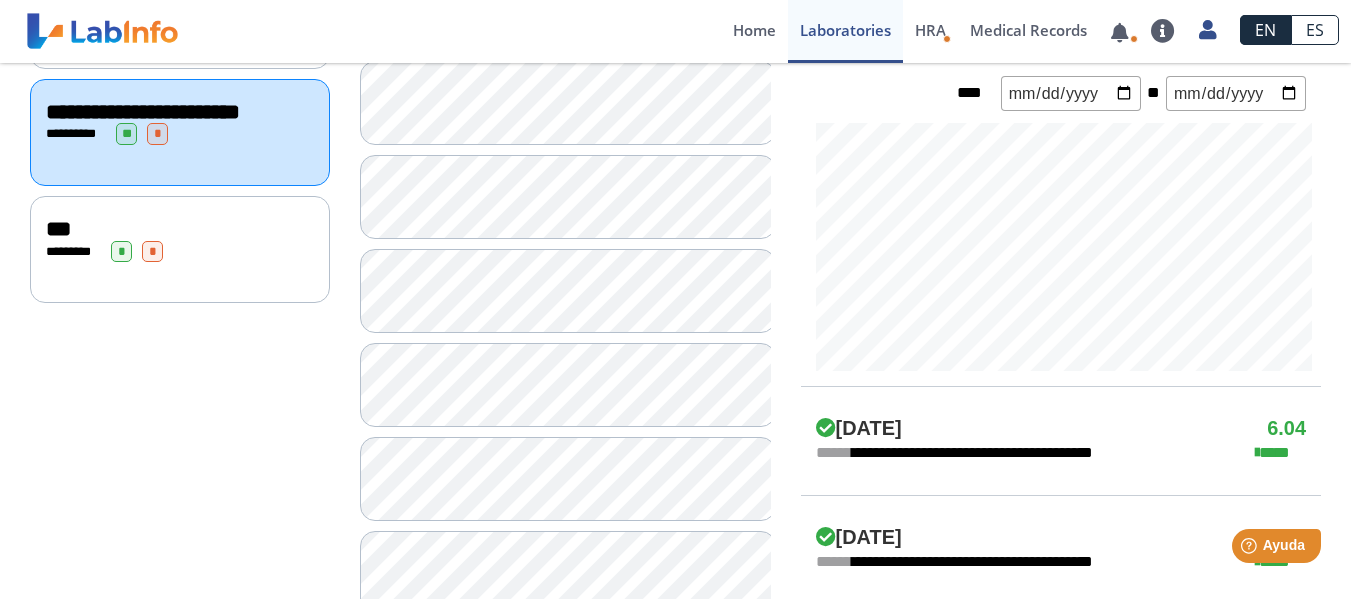 click on "***" 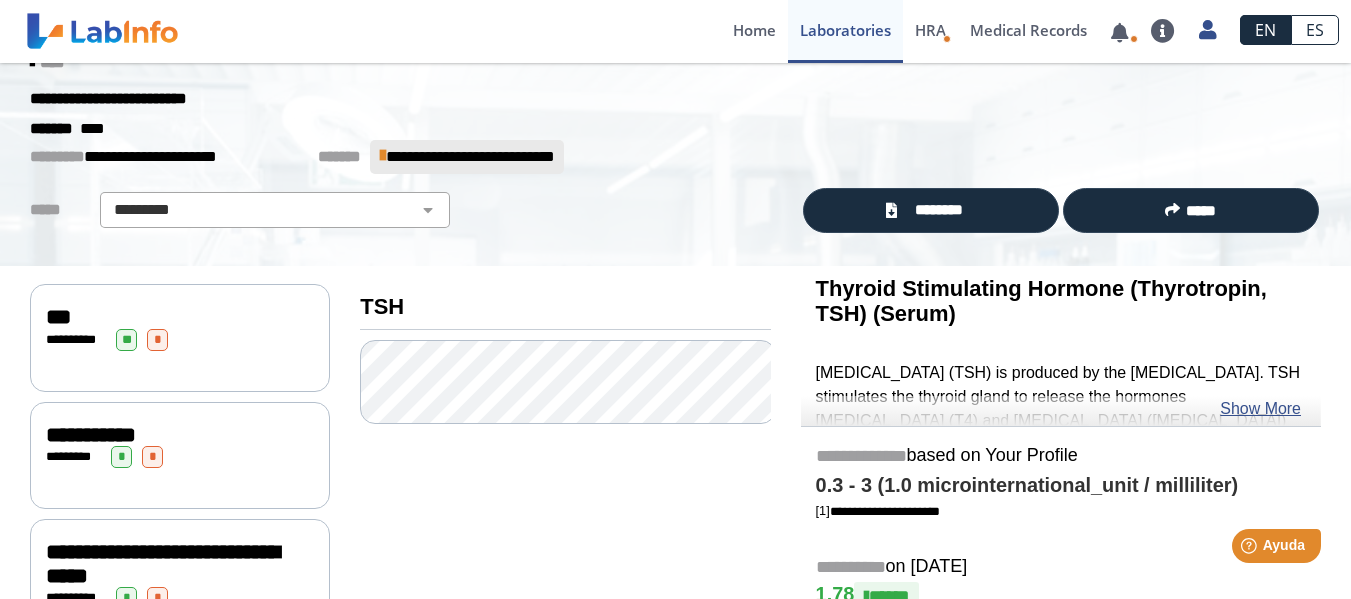 scroll, scrollTop: 37, scrollLeft: 0, axis: vertical 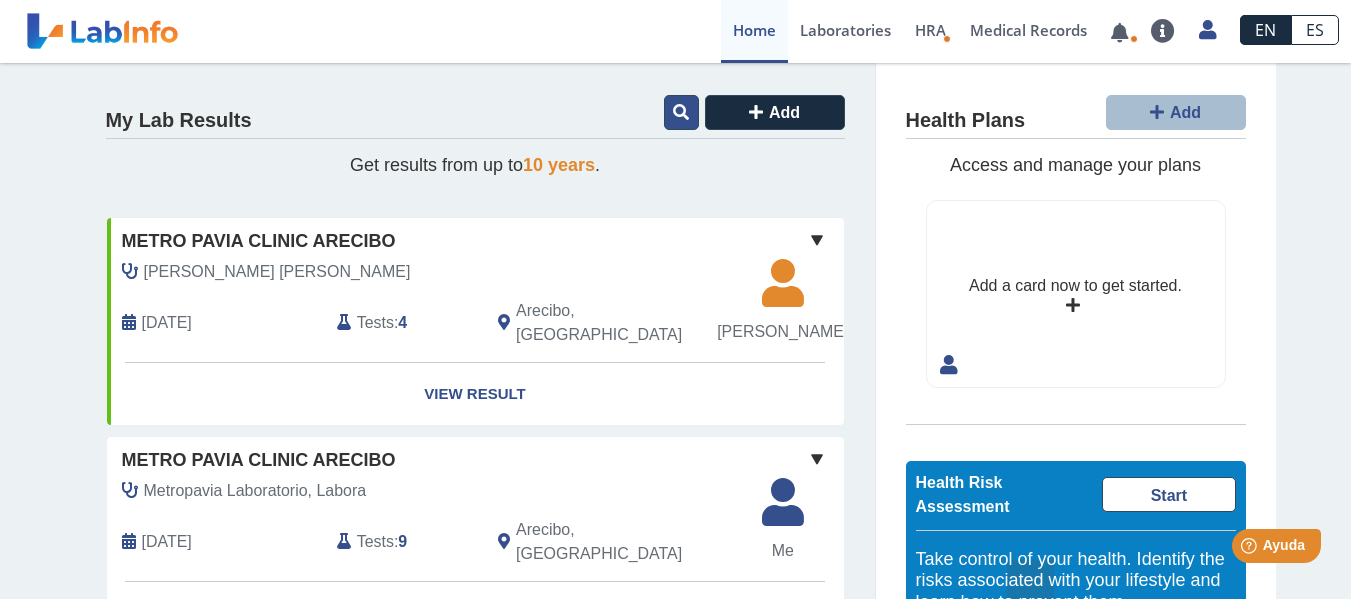click at bounding box center (681, 112) 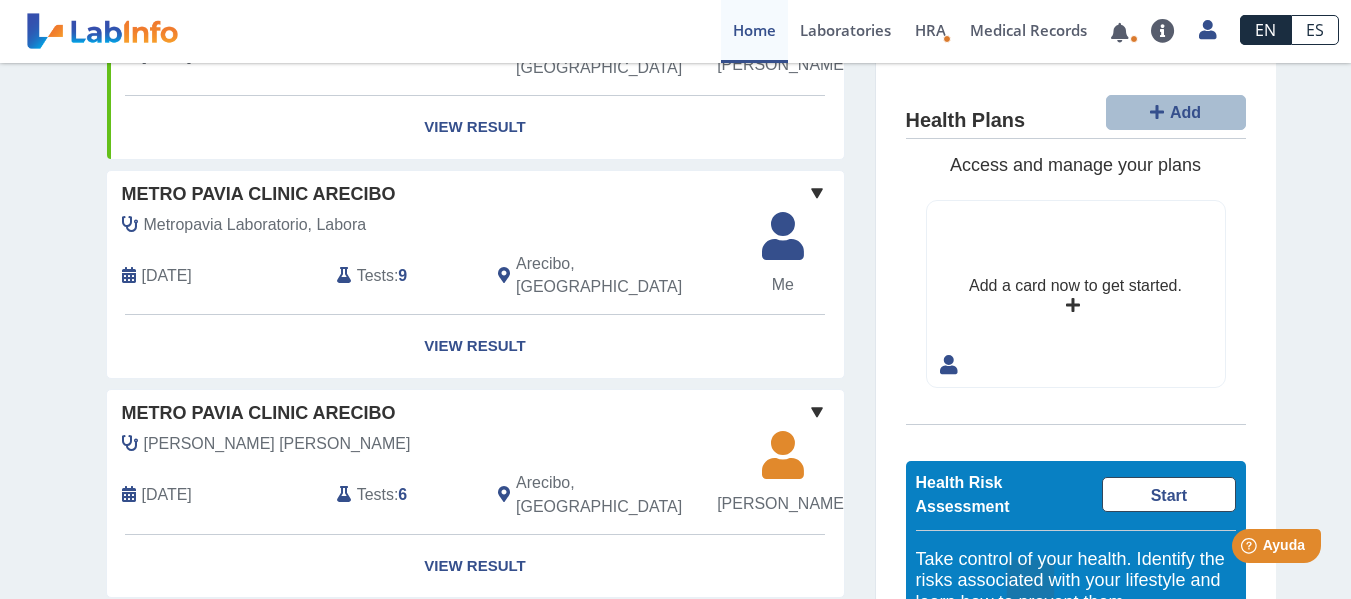 scroll, scrollTop: 500, scrollLeft: 0, axis: vertical 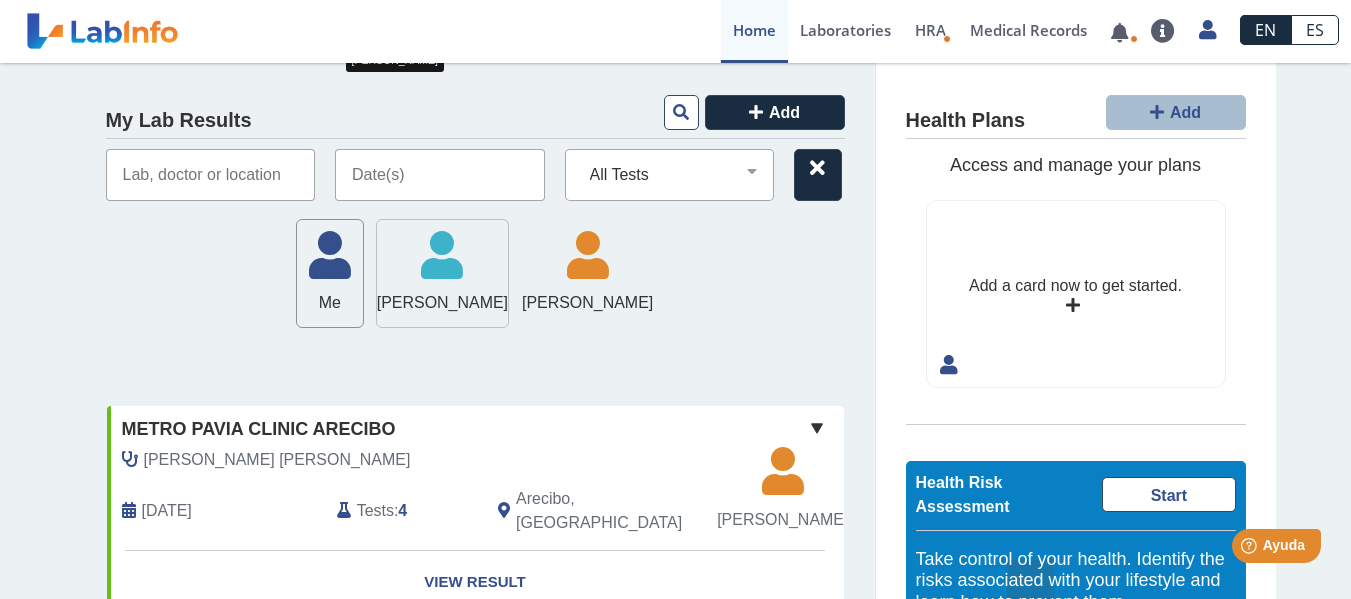 click on "Emily Santiago Medina" 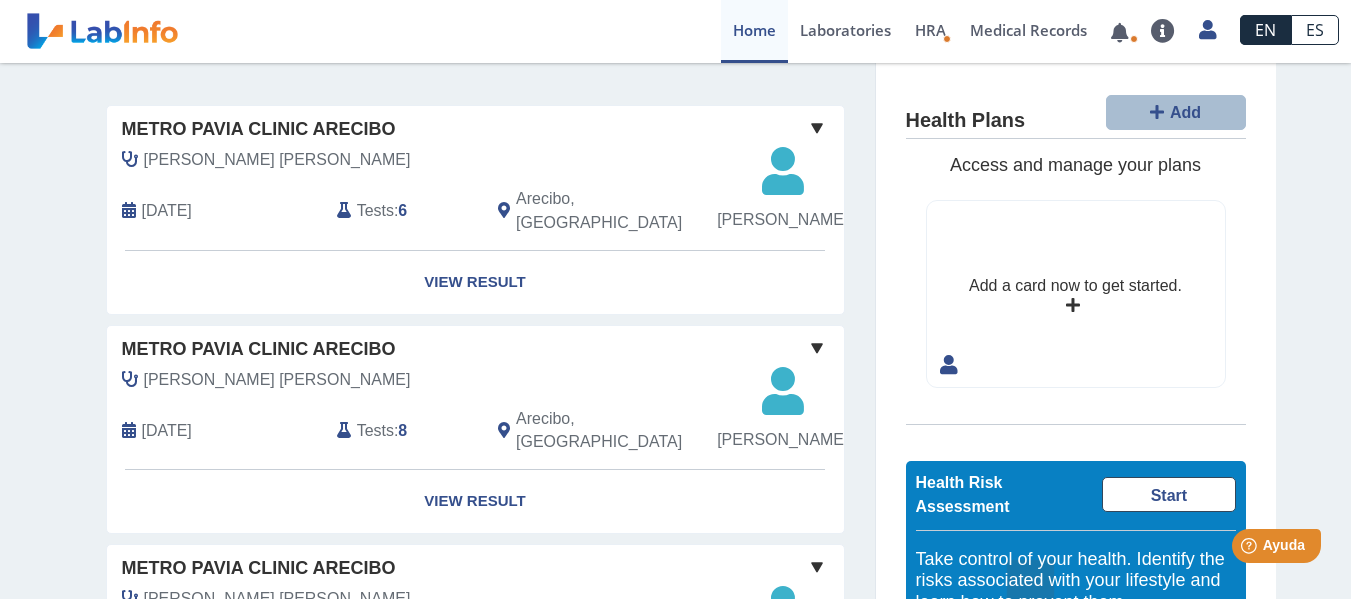 scroll, scrollTop: 200, scrollLeft: 0, axis: vertical 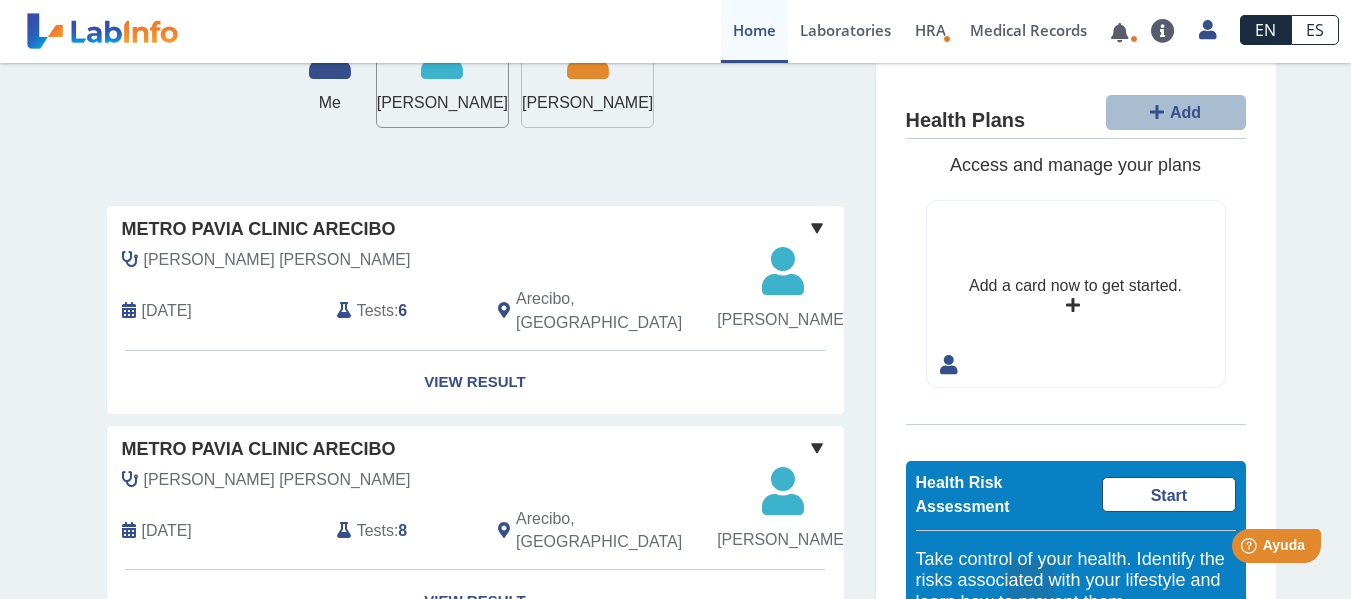 click on "Christopher Santiago Medina" 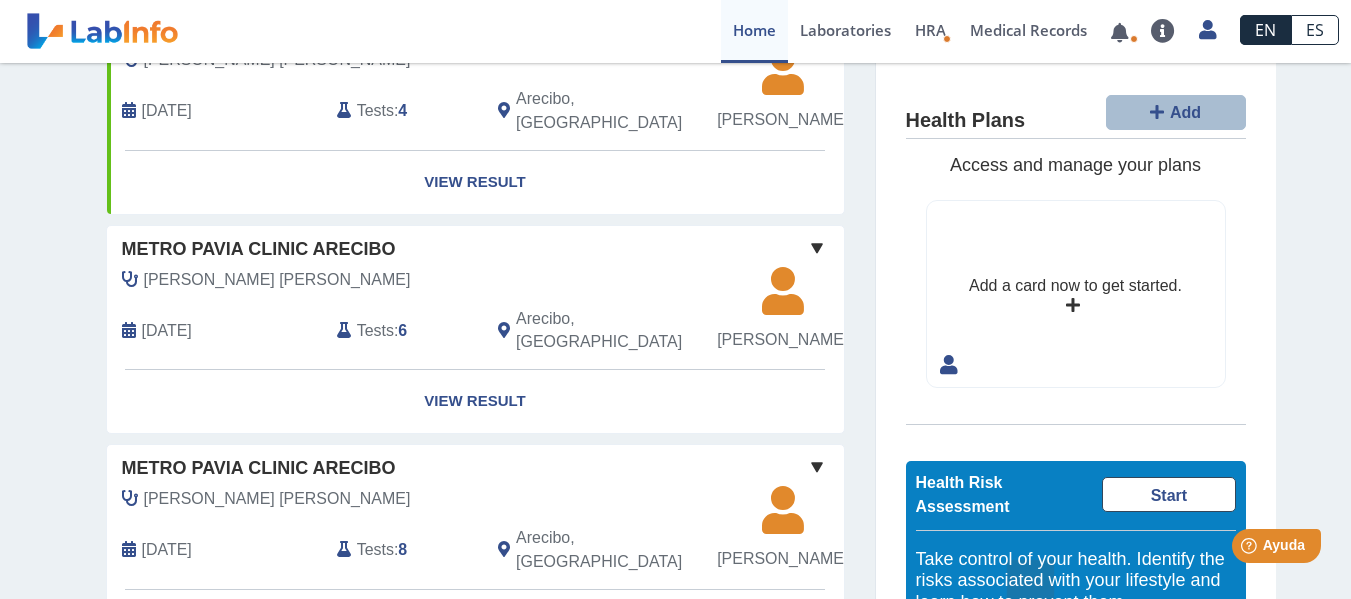scroll, scrollTop: 500, scrollLeft: 0, axis: vertical 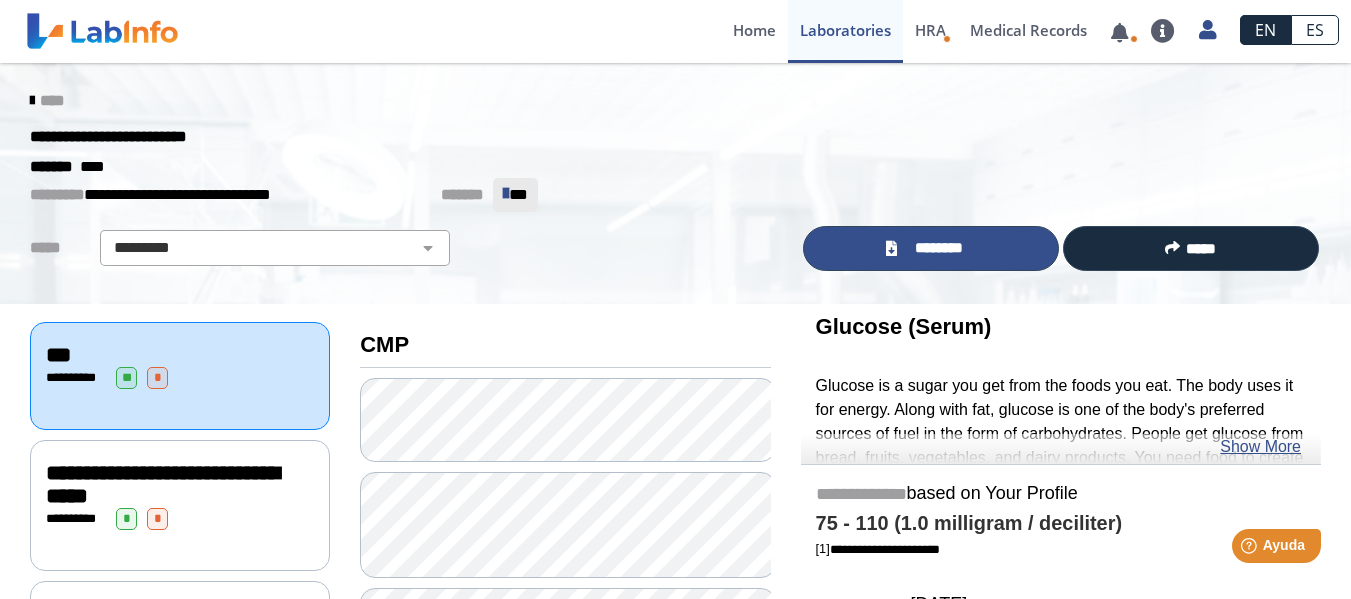 click on "********" 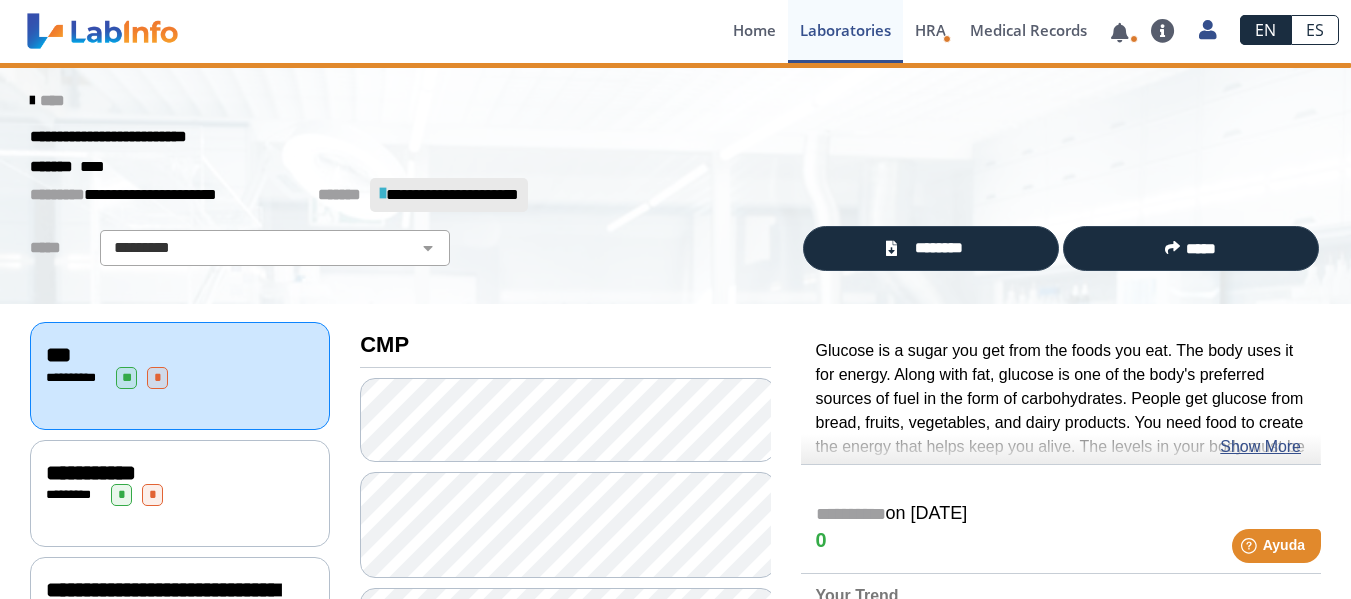 scroll, scrollTop: 0, scrollLeft: 0, axis: both 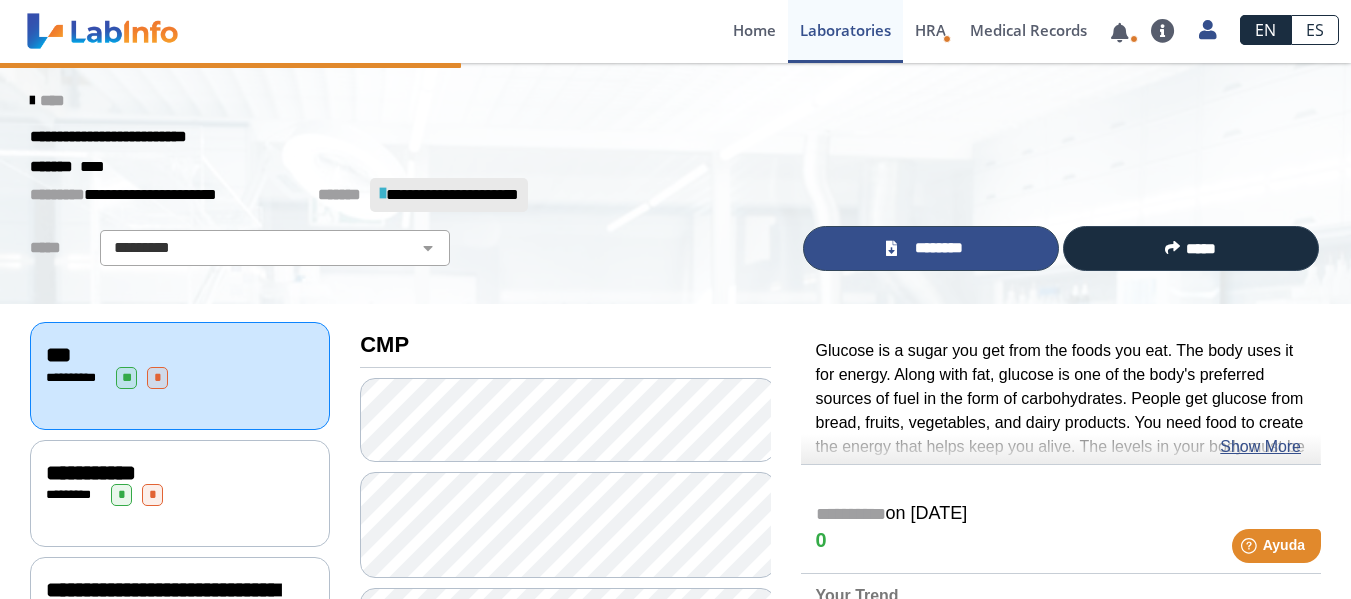 click on "********" 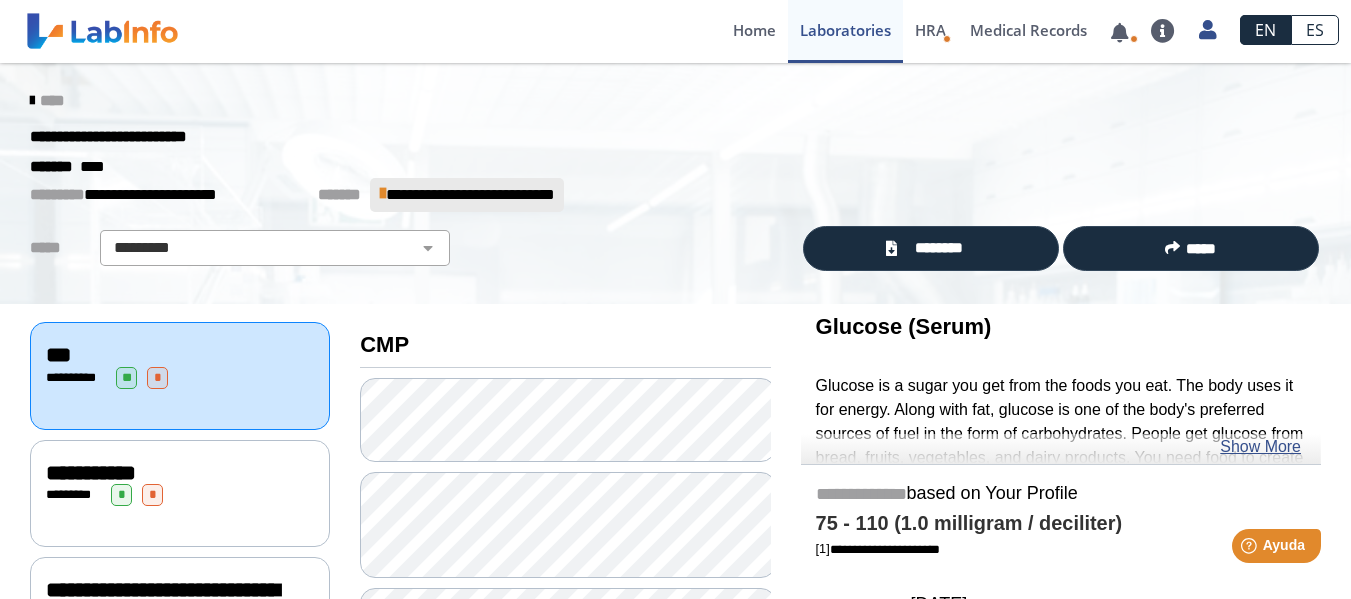 scroll, scrollTop: 0, scrollLeft: 0, axis: both 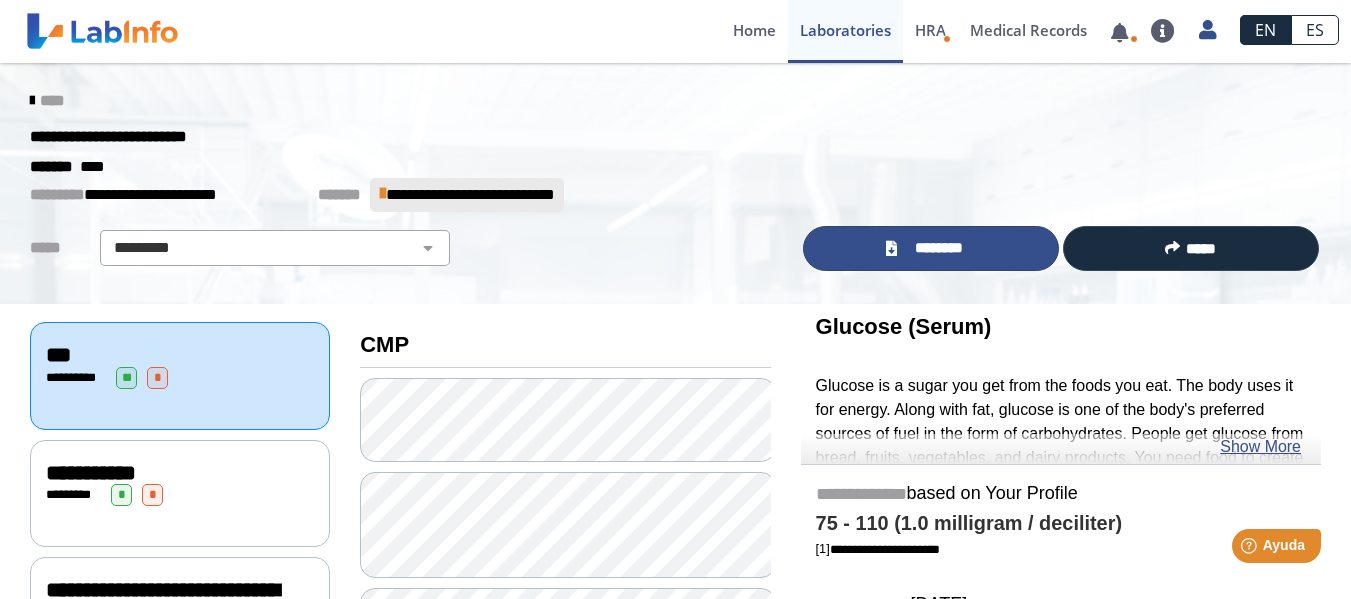 click on "********" 